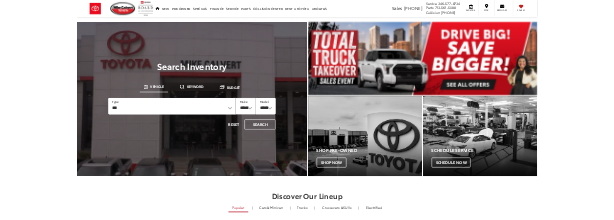 scroll, scrollTop: 0, scrollLeft: 0, axis: both 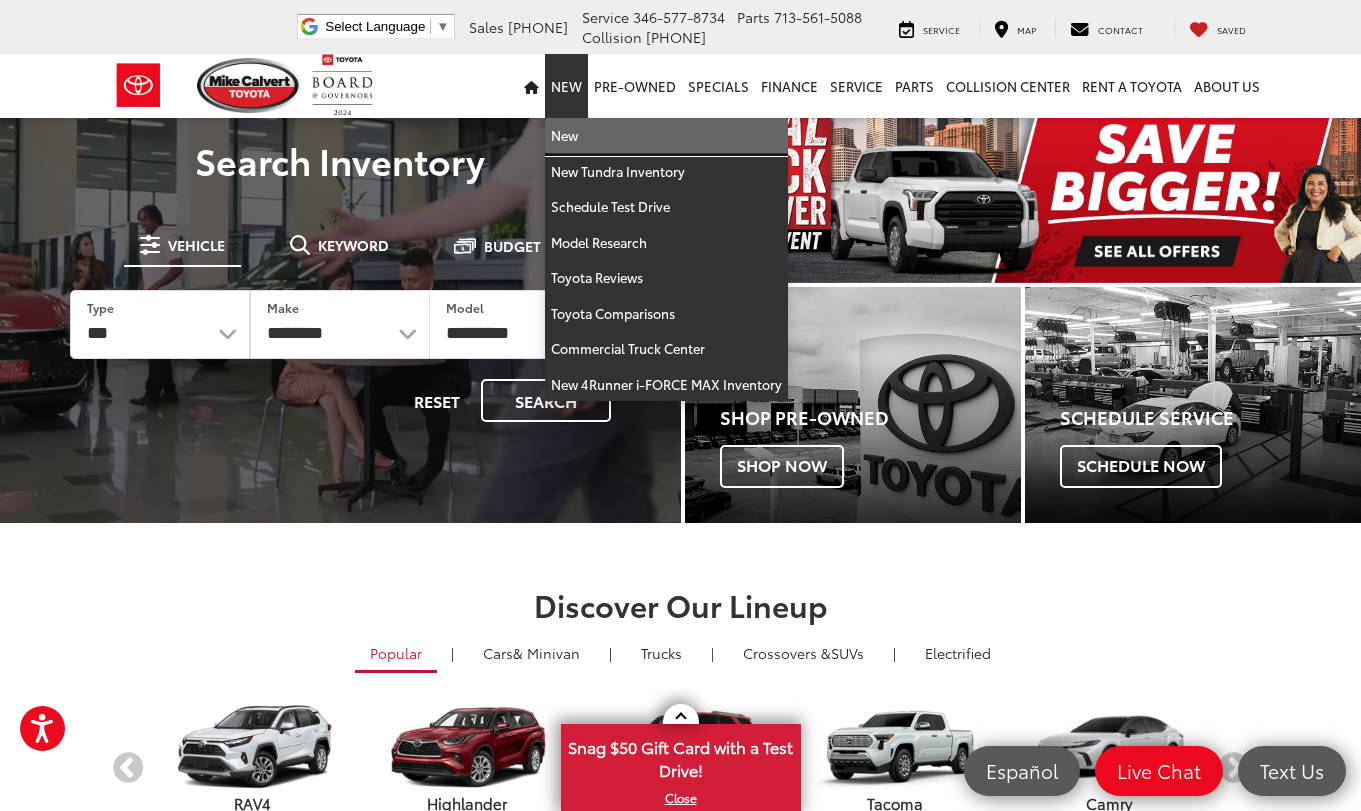 click on "New" at bounding box center [666, 136] 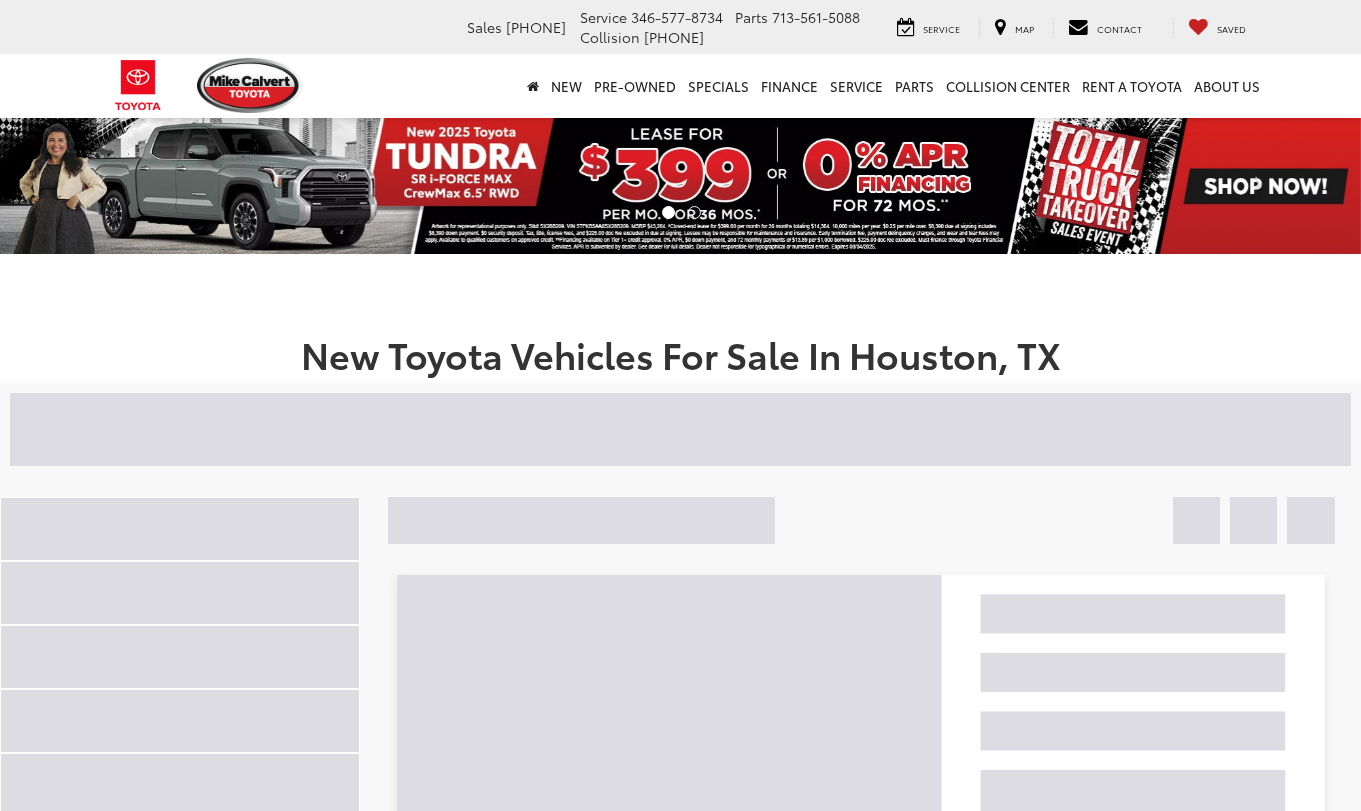 scroll, scrollTop: 0, scrollLeft: 0, axis: both 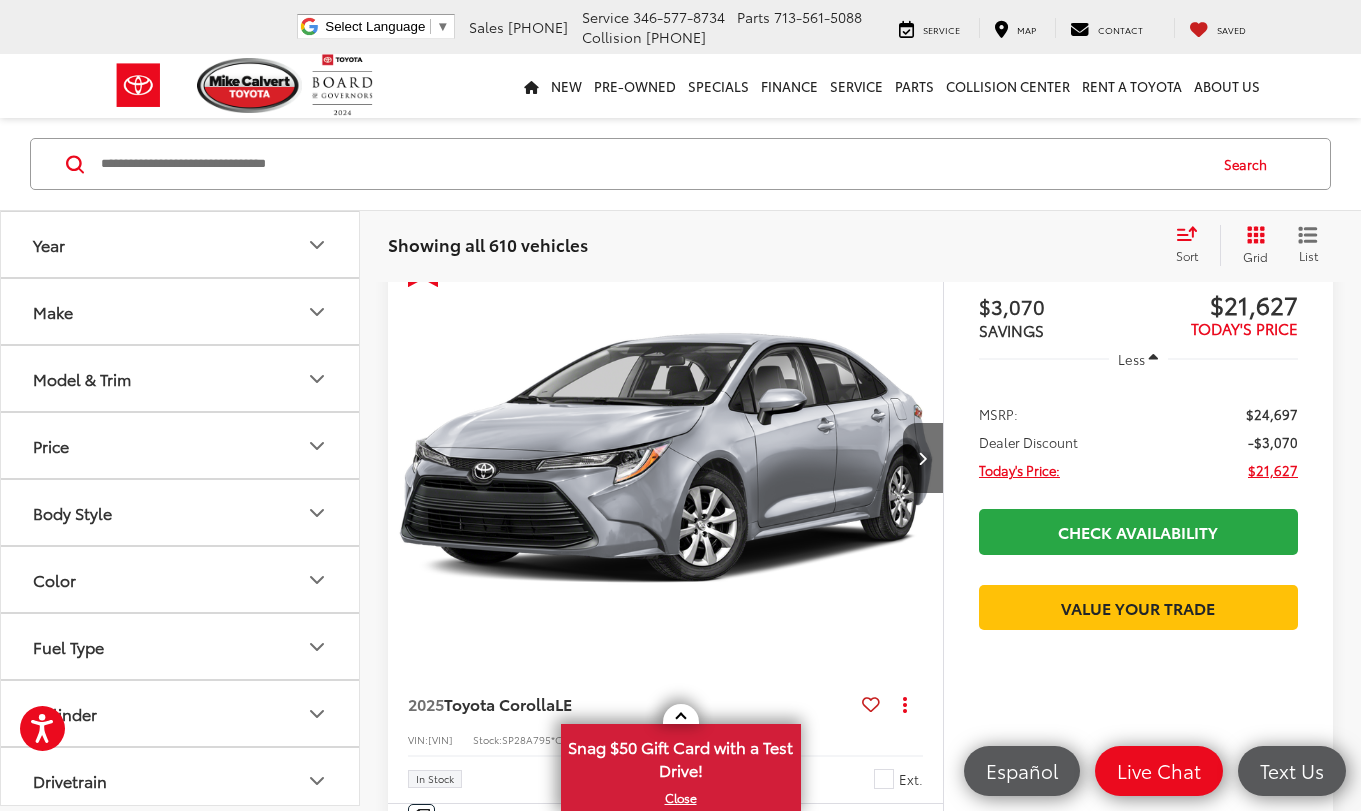 click on "Model & Trim" at bounding box center [181, 378] 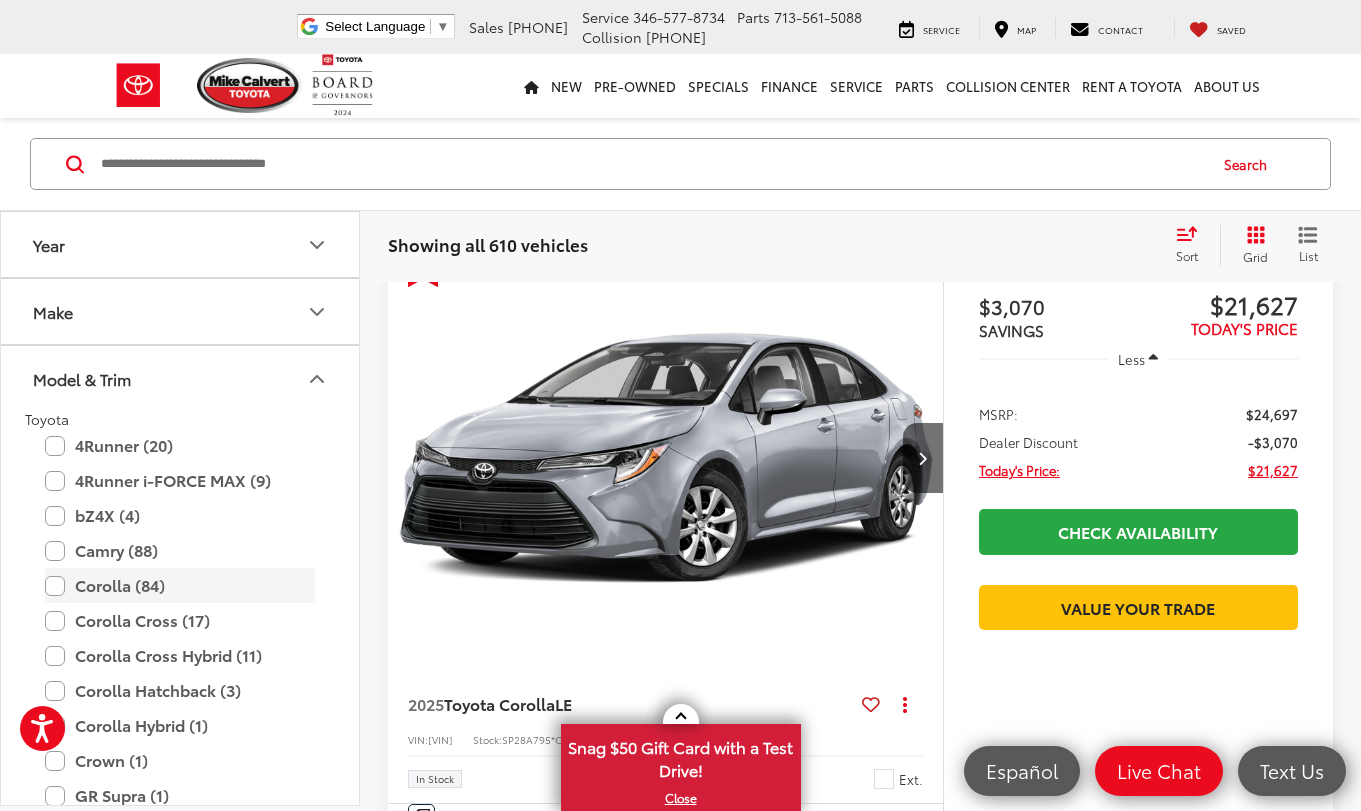 scroll, scrollTop: 0, scrollLeft: 0, axis: both 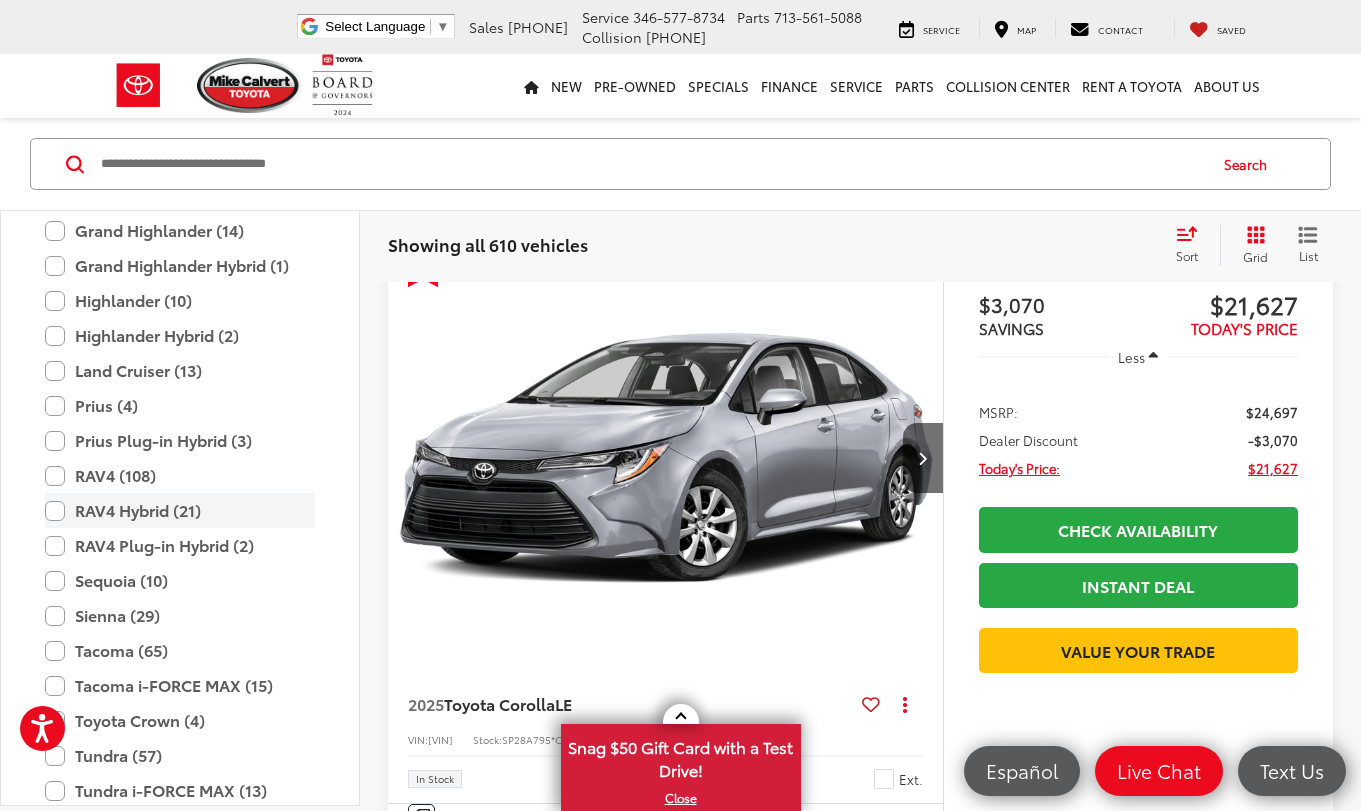 click on "RAV4 Hybrid (21)" at bounding box center [180, 510] 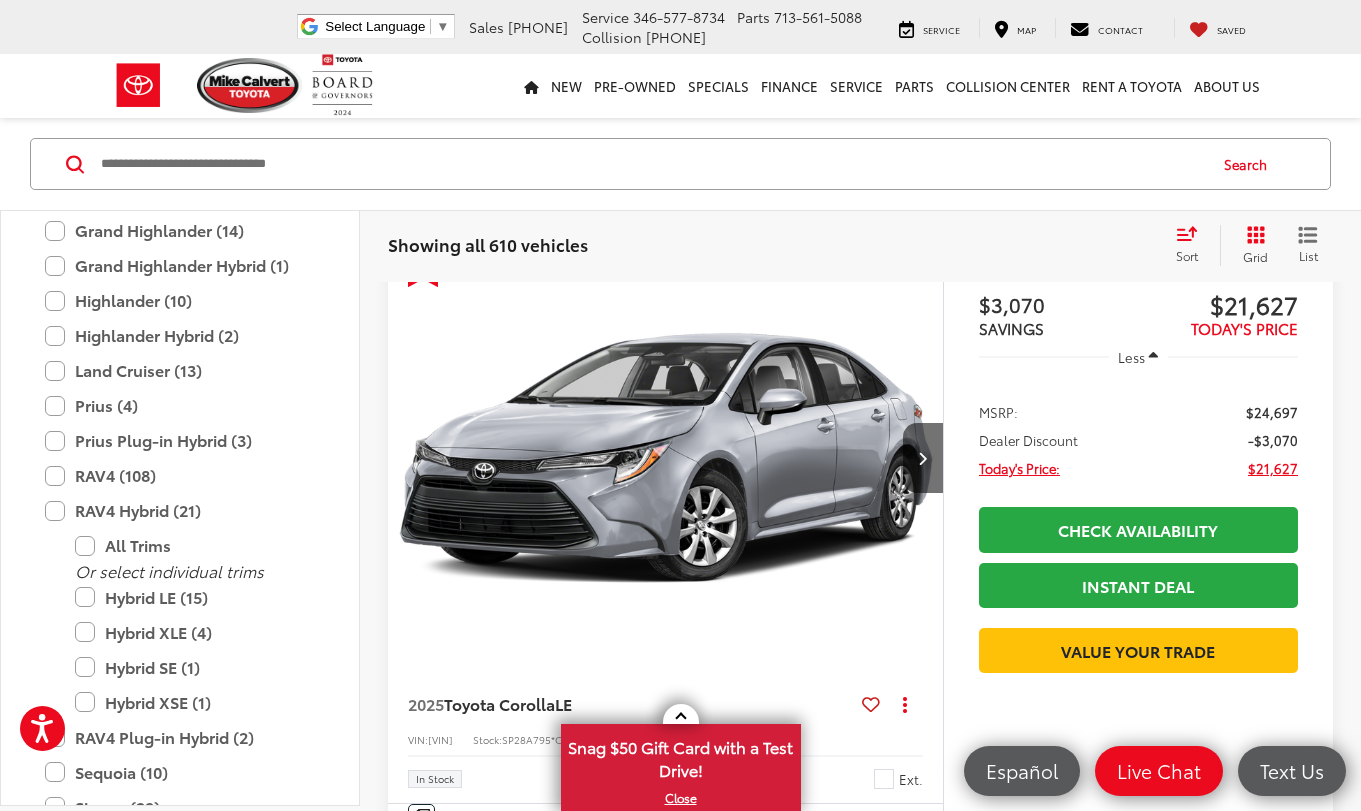 scroll, scrollTop: 265, scrollLeft: 0, axis: vertical 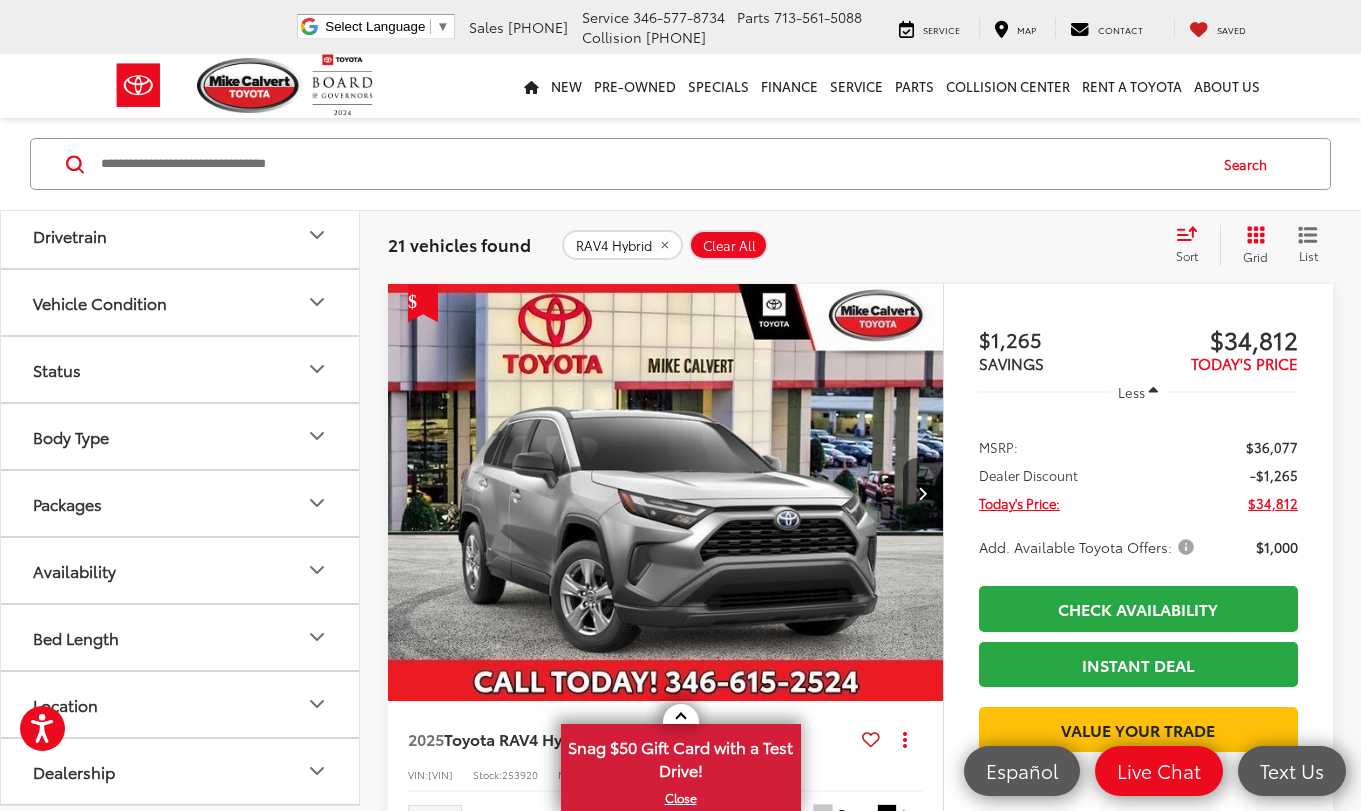 click on "Availability" at bounding box center (181, 570) 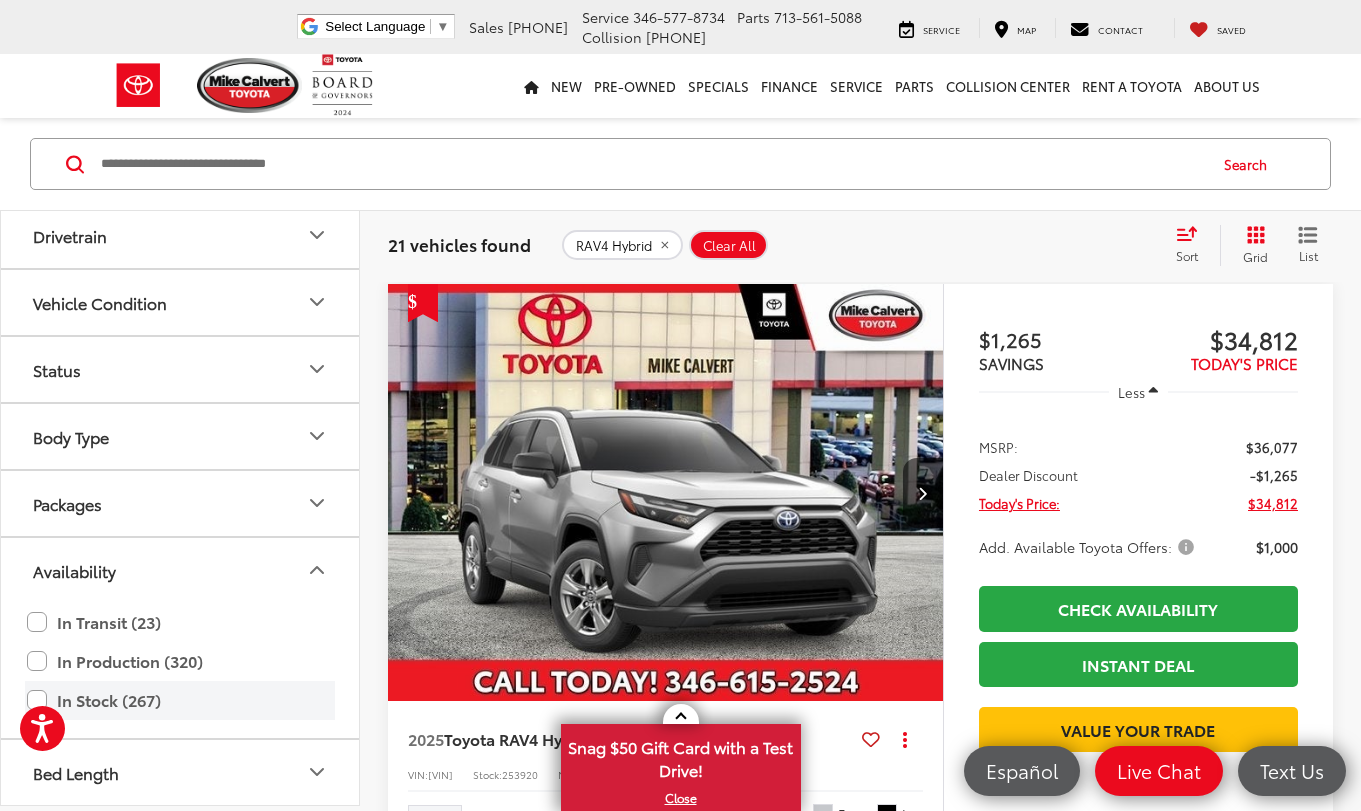 click on "In Stock (267)" at bounding box center (180, 700) 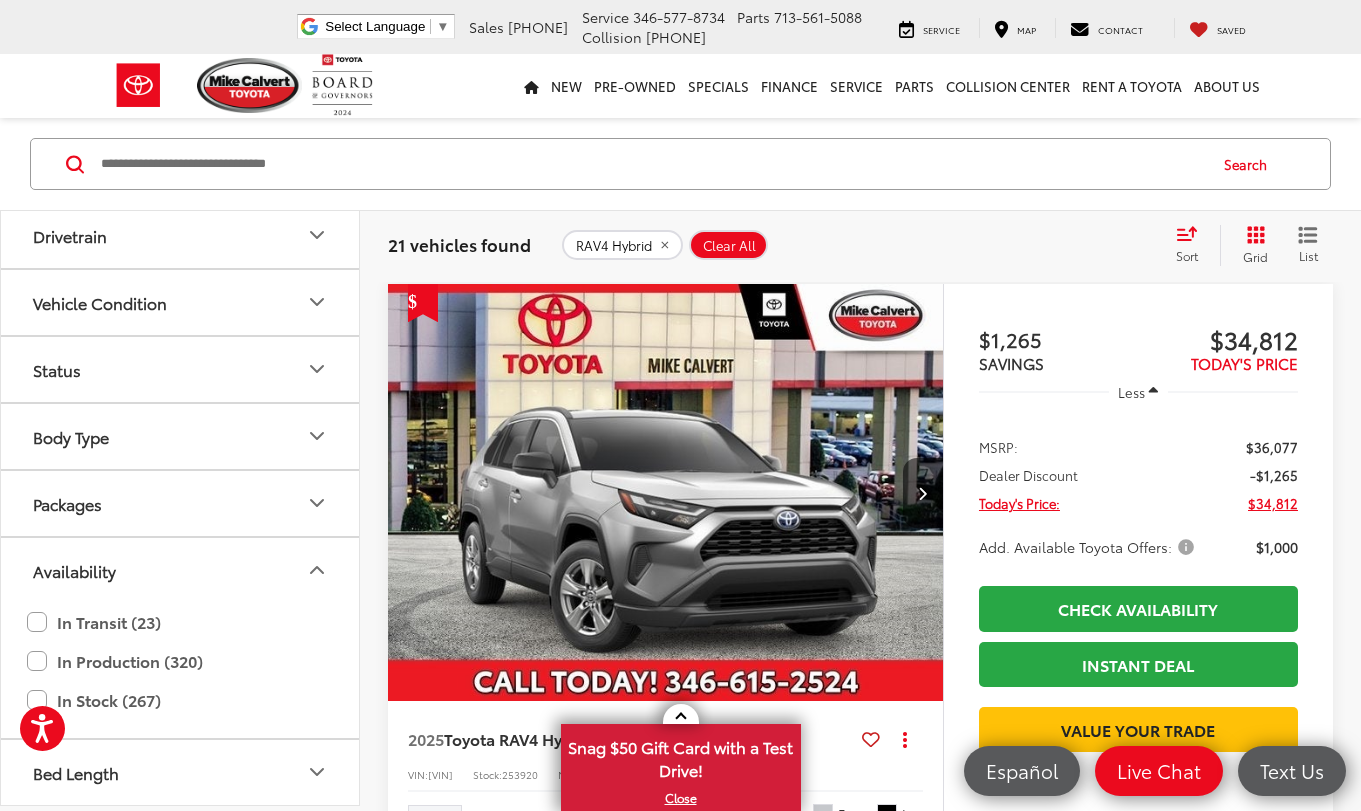 scroll, scrollTop: 1892, scrollLeft: 0, axis: vertical 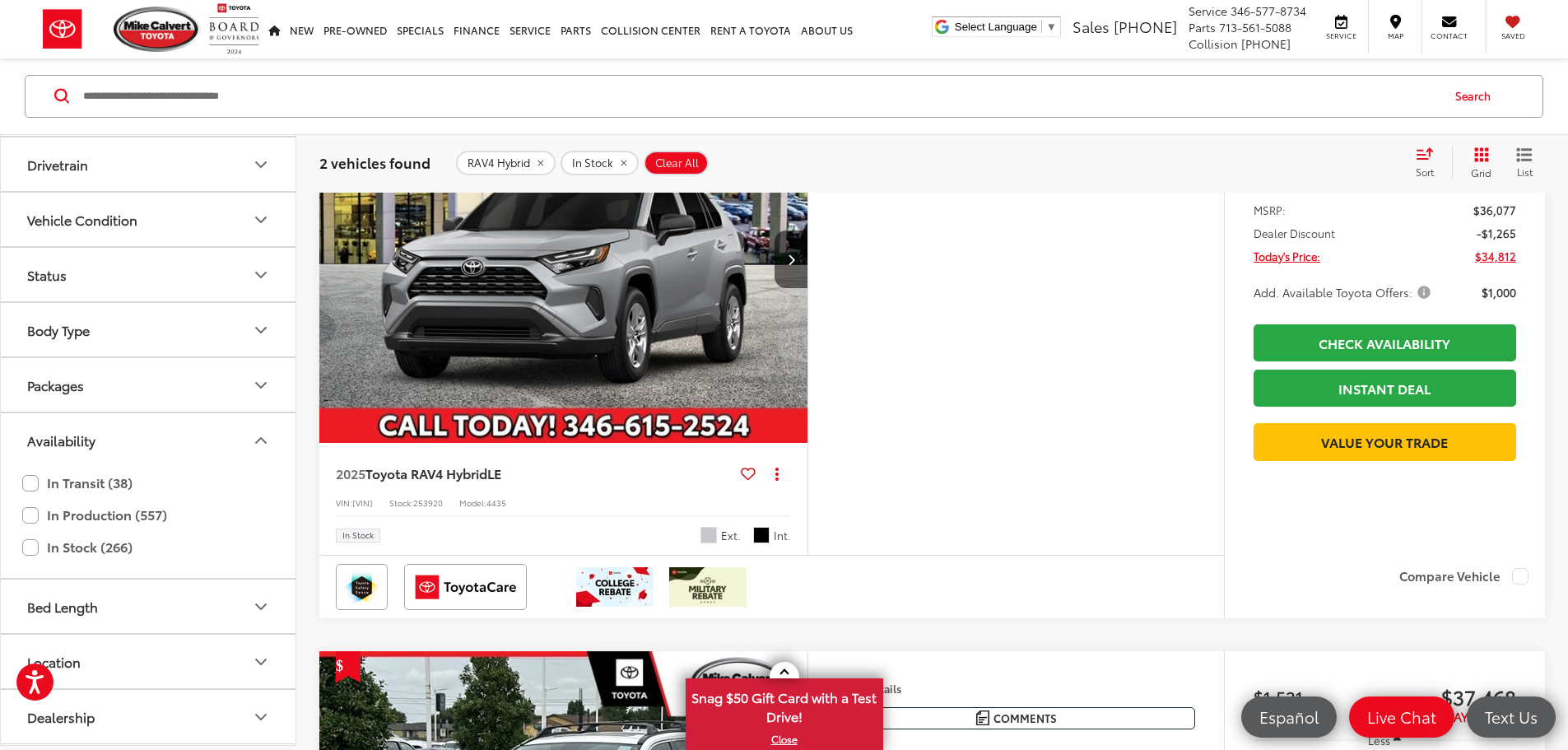 click 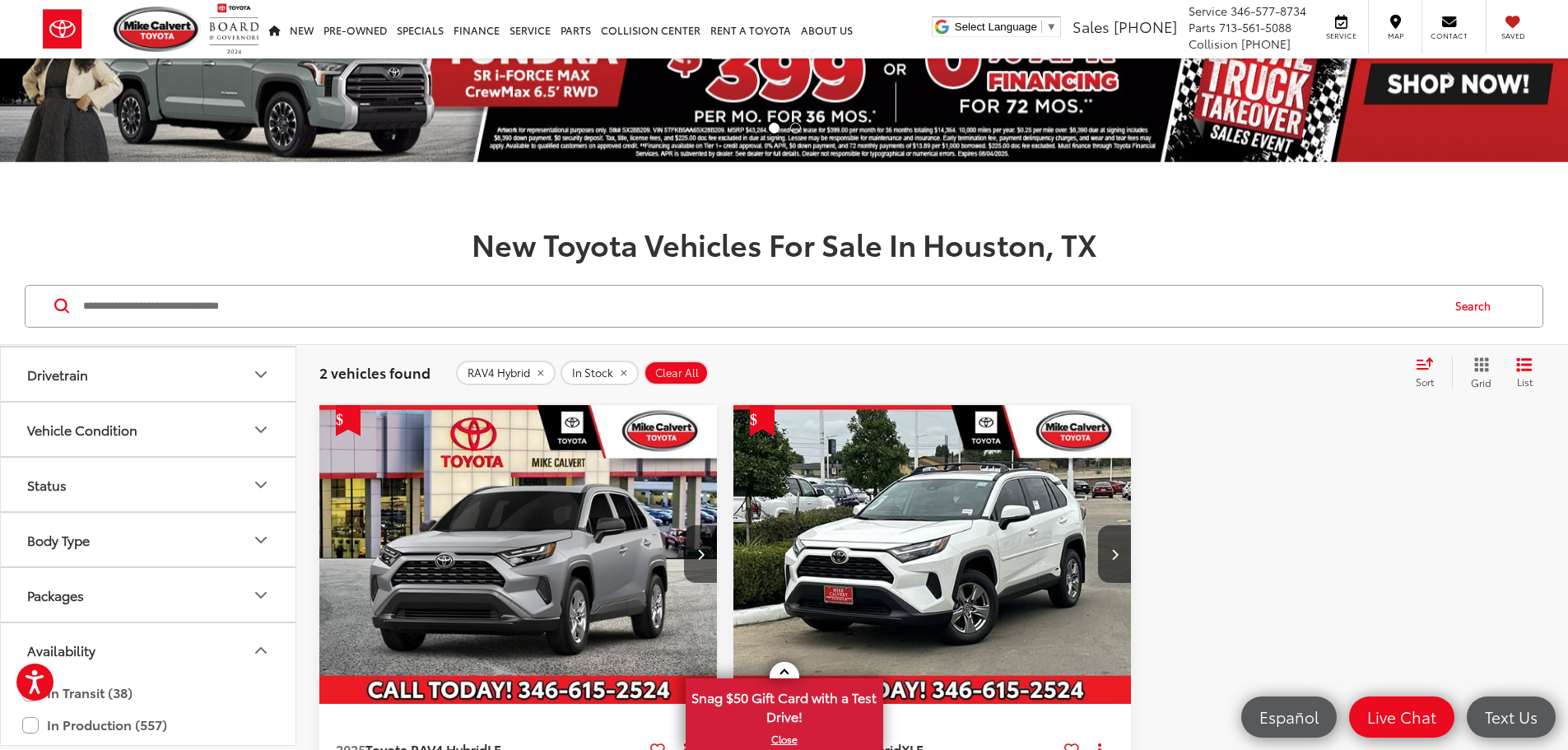 scroll, scrollTop: 300, scrollLeft: 0, axis: vertical 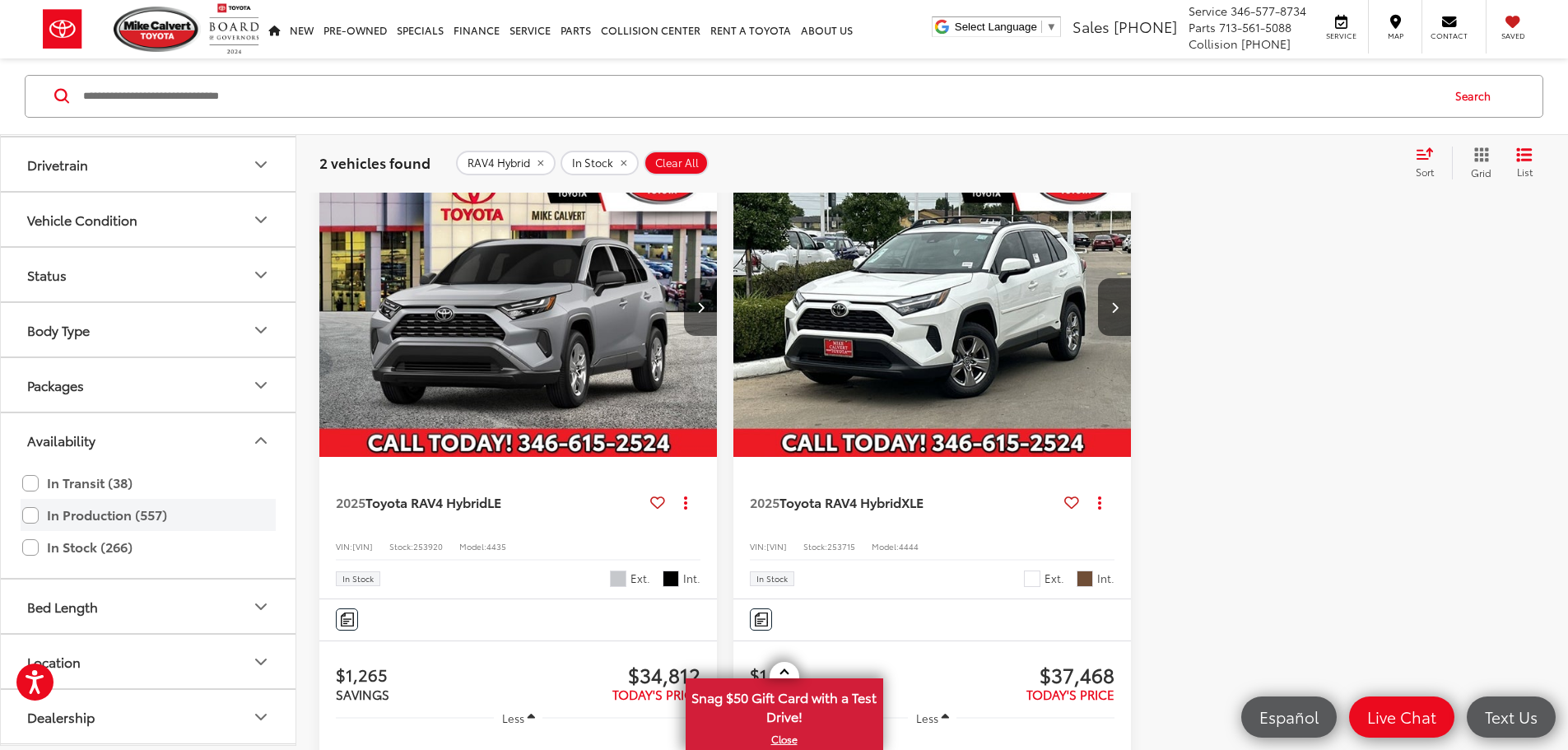 click on "In Production (557)" at bounding box center [148, 515] 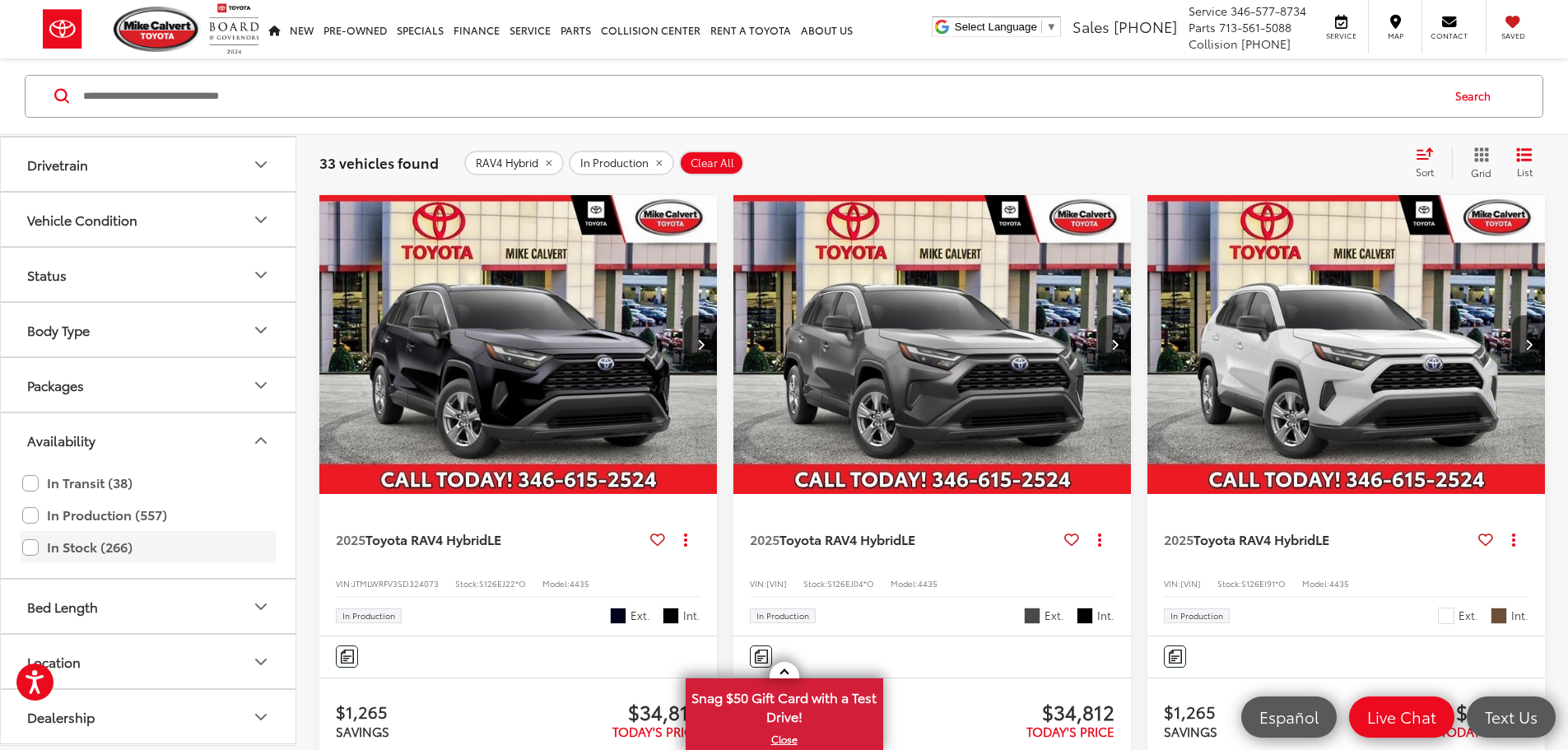 click on "In Stock (266)" at bounding box center (148, 547) 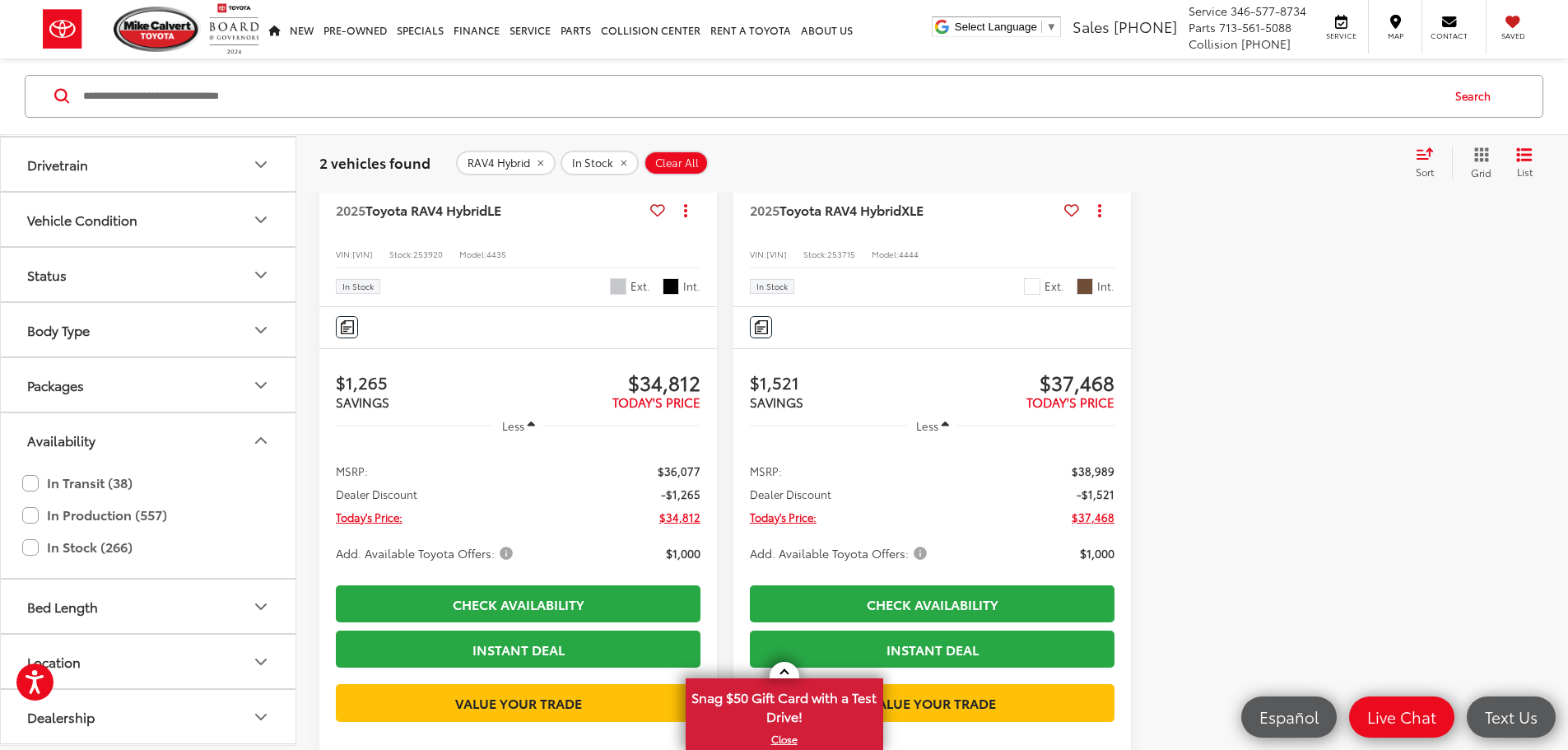 scroll, scrollTop: 757, scrollLeft: 0, axis: vertical 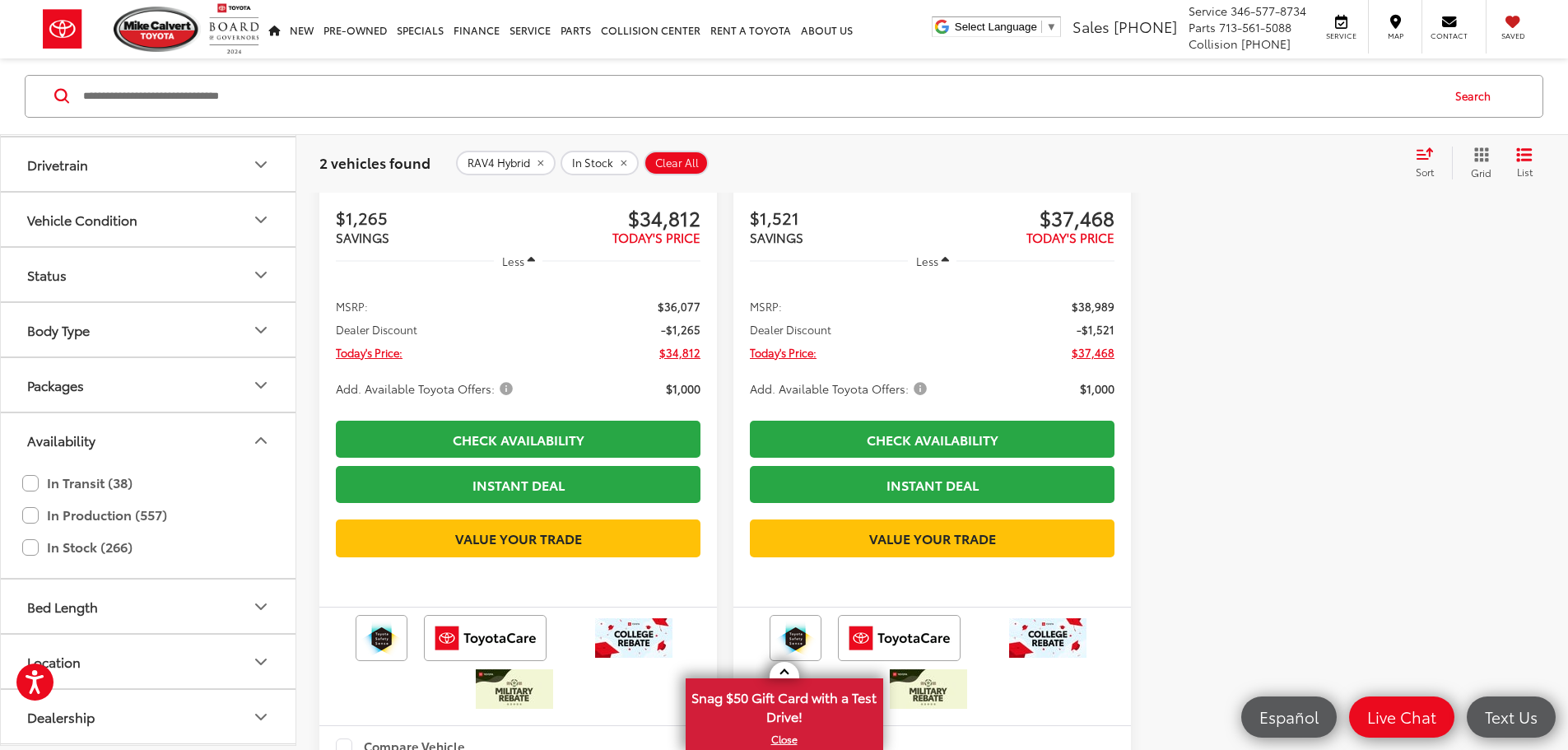 click at bounding box center (932, 511) 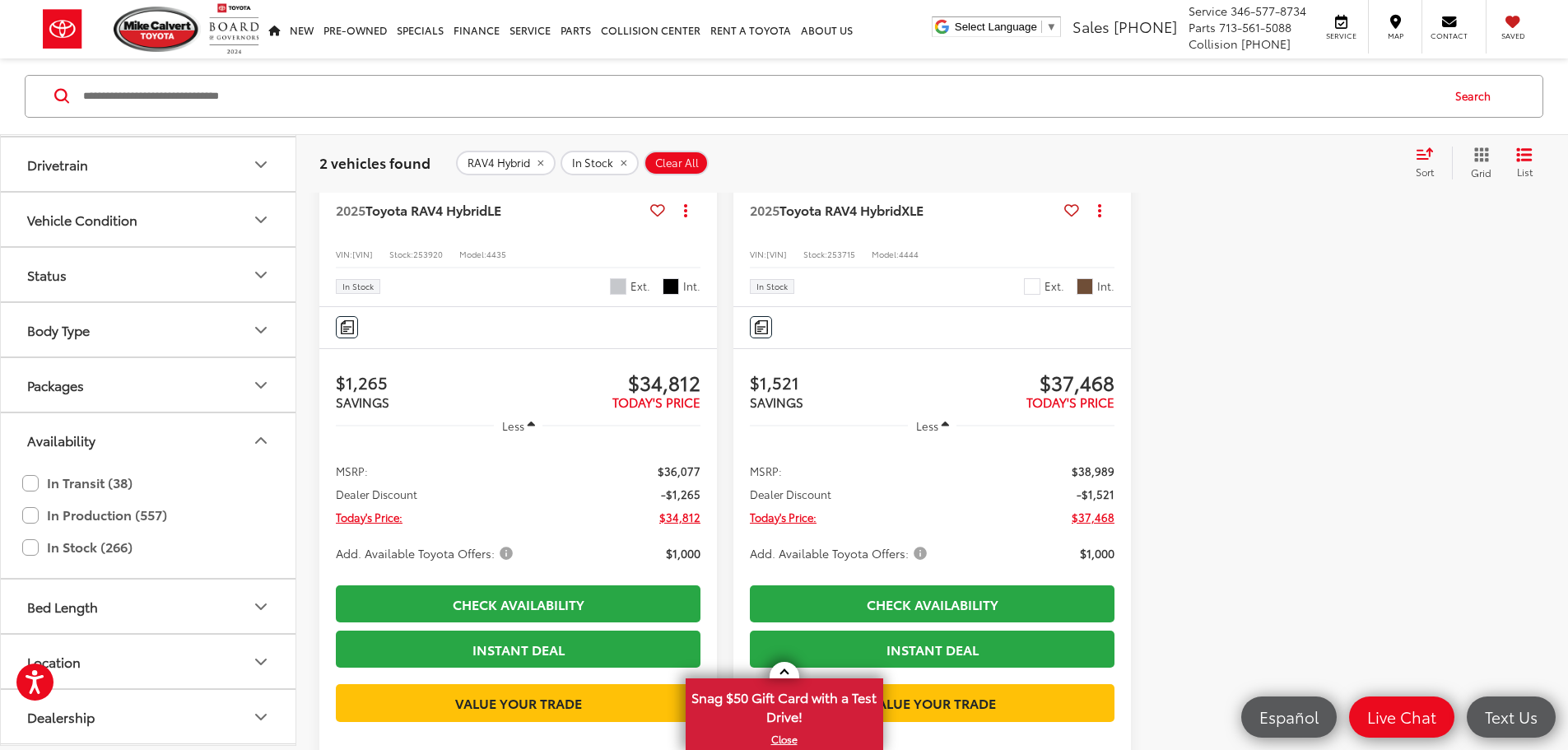 scroll, scrollTop: 675, scrollLeft: 0, axis: vertical 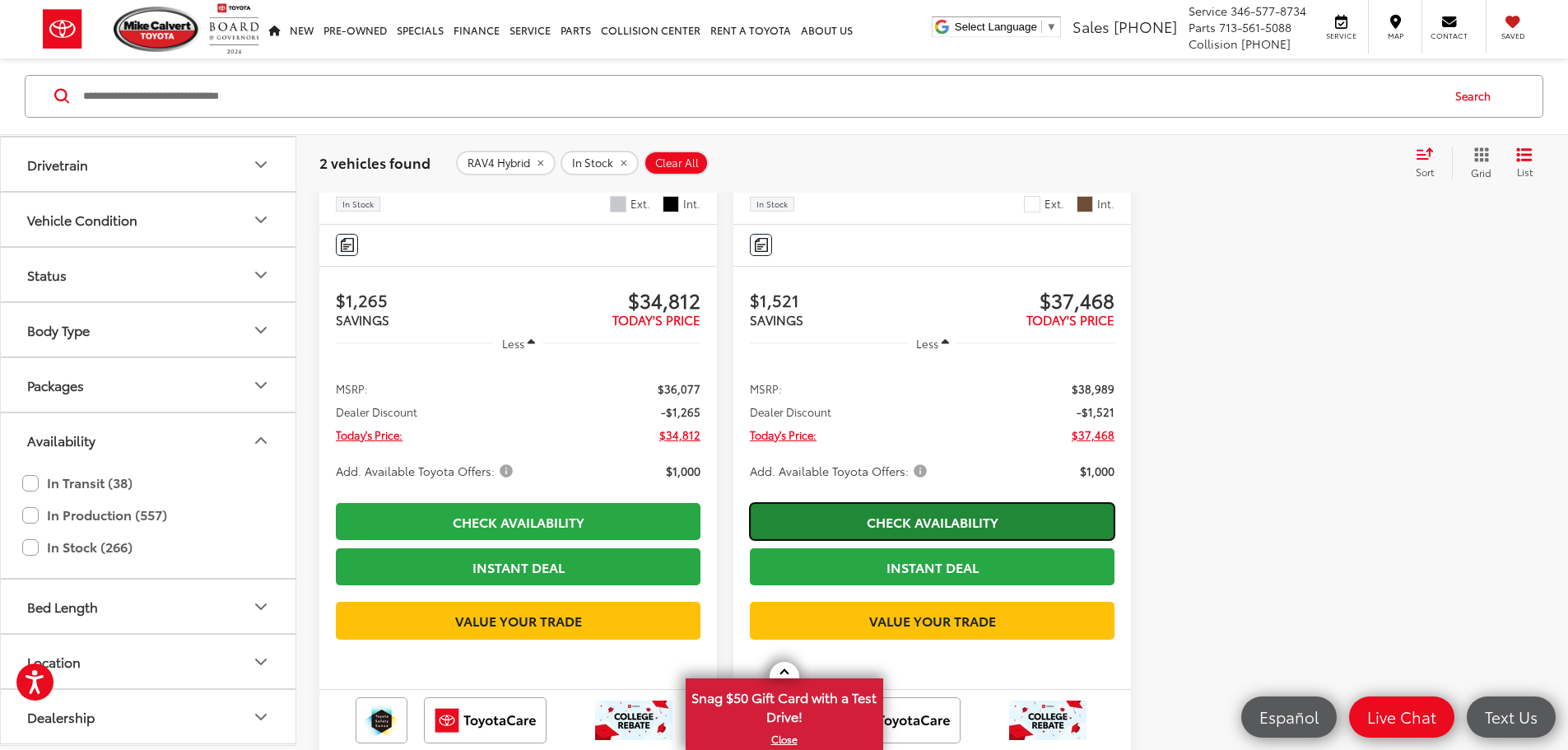 click on "Check Availability" at bounding box center [932, 521] 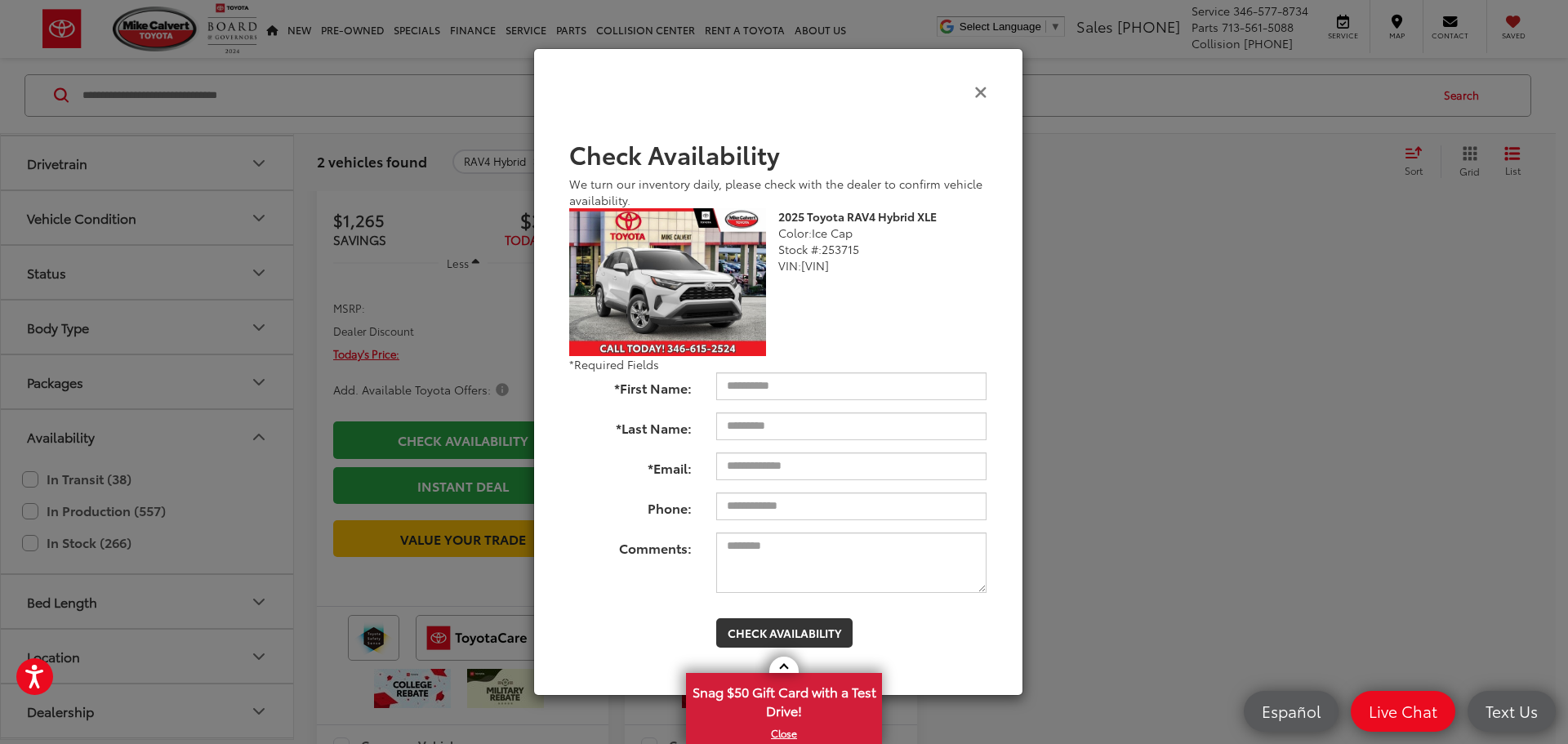 click at bounding box center [981, 91] 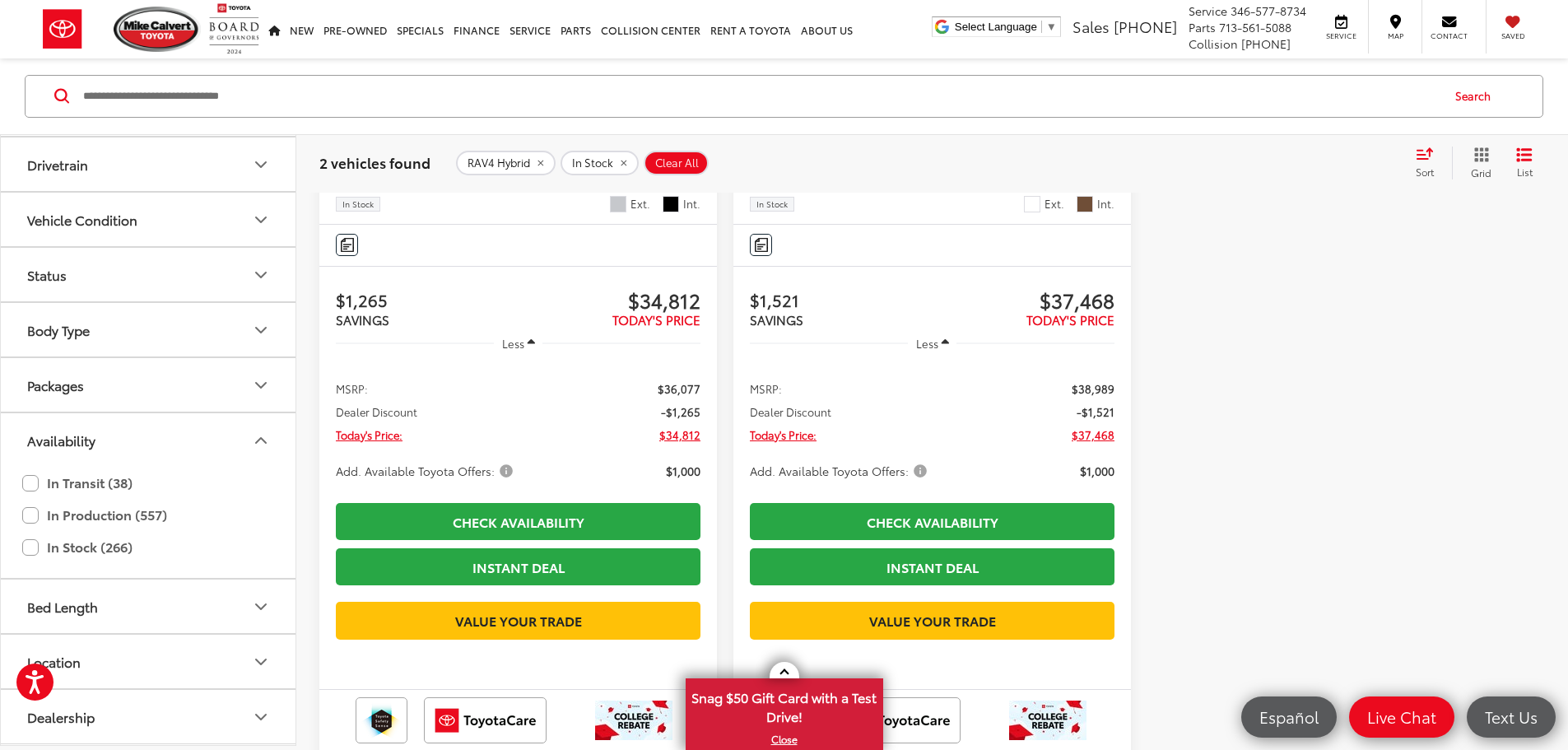 scroll, scrollTop: 263, scrollLeft: 0, axis: vertical 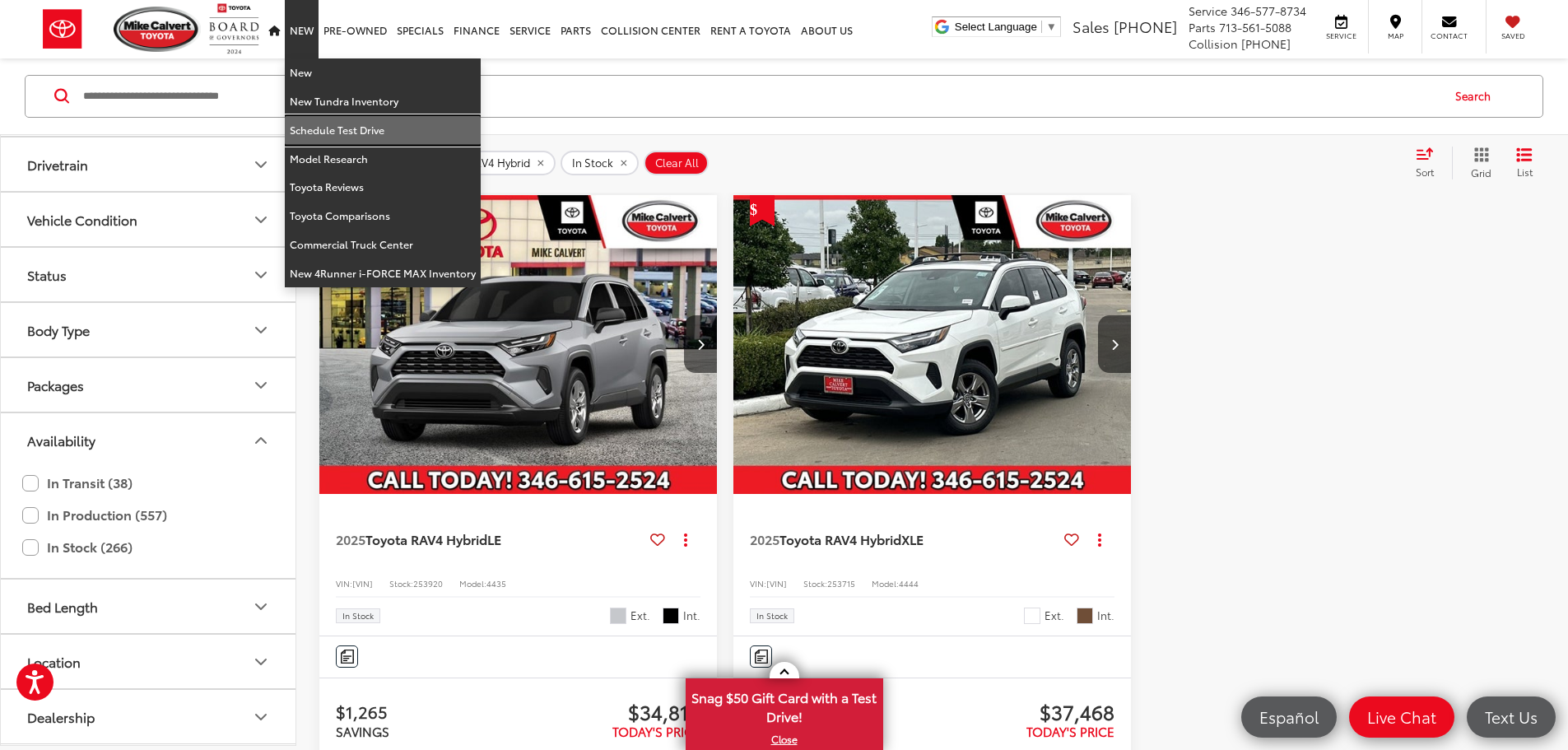 drag, startPoint x: 307, startPoint y: 124, endPoint x: 825, endPoint y: 283, distance: 541.8533 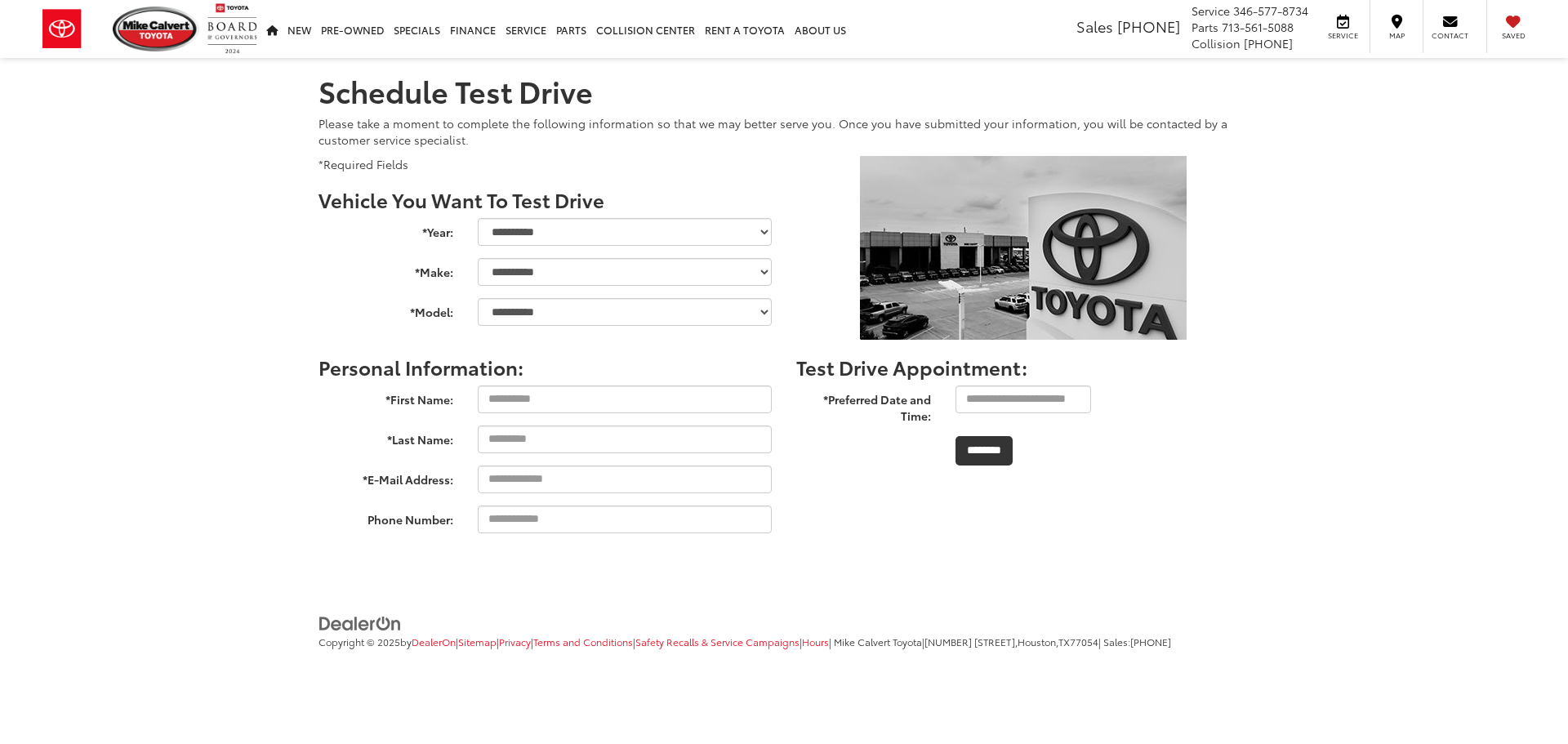 type on "**" 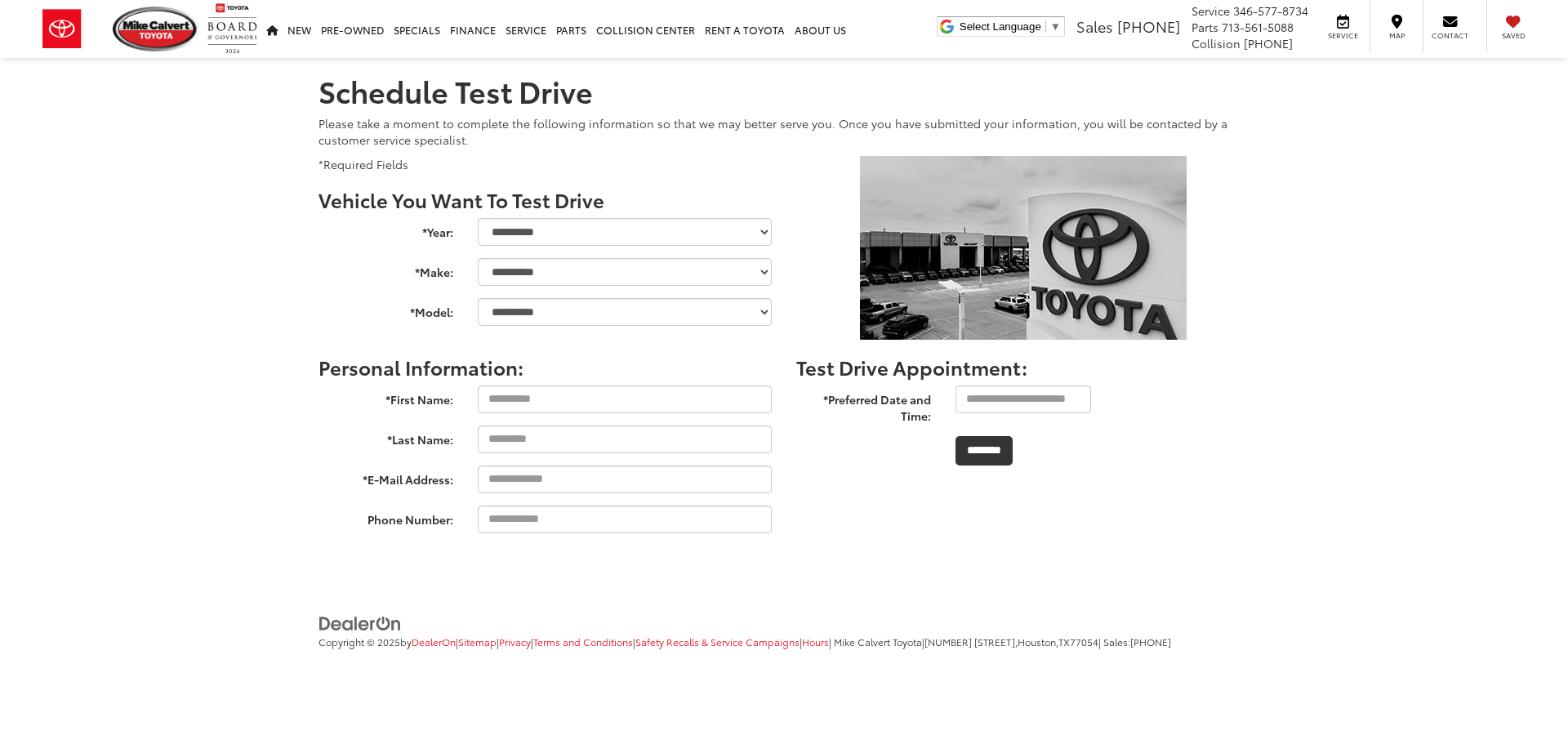 scroll, scrollTop: 0, scrollLeft: 0, axis: both 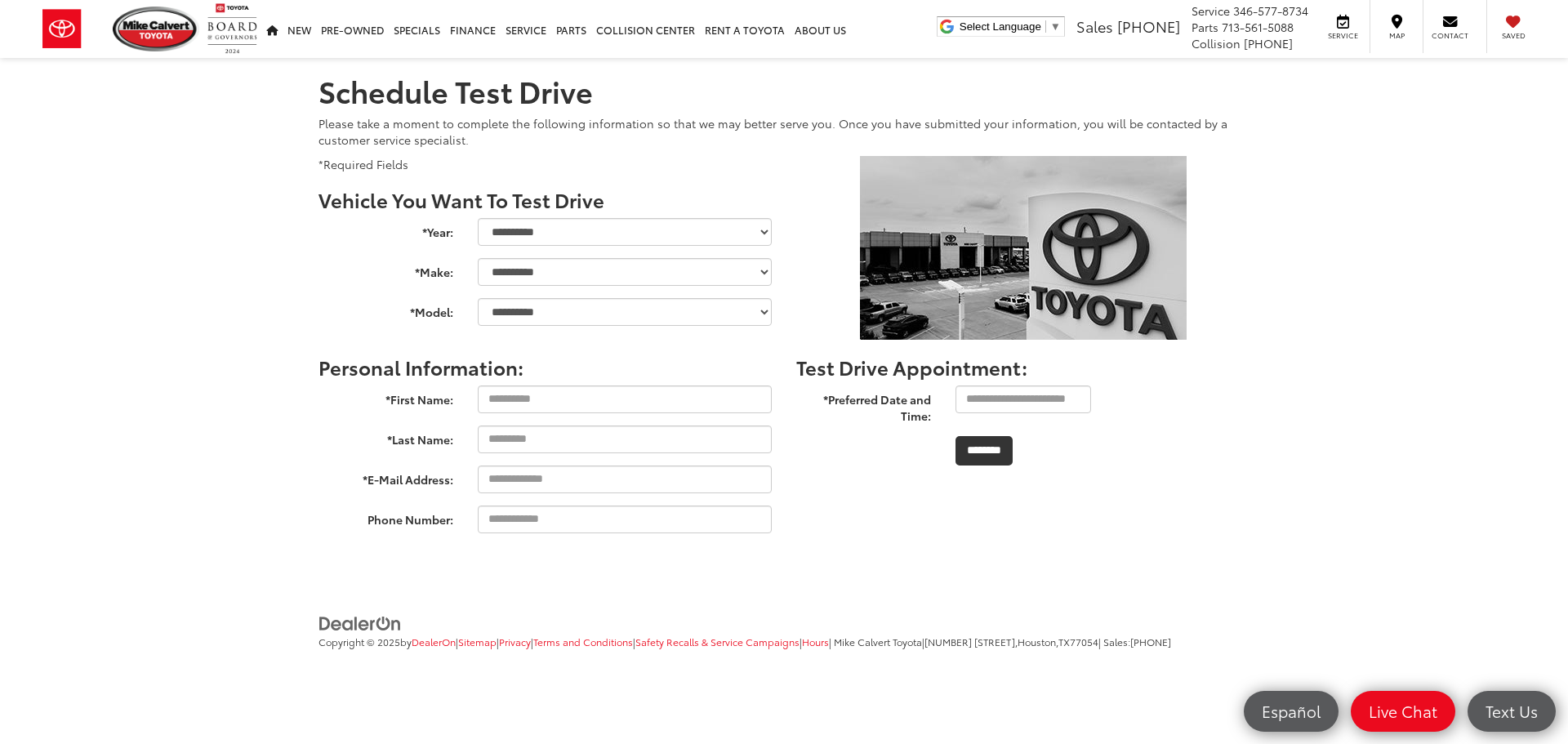 select on "******" 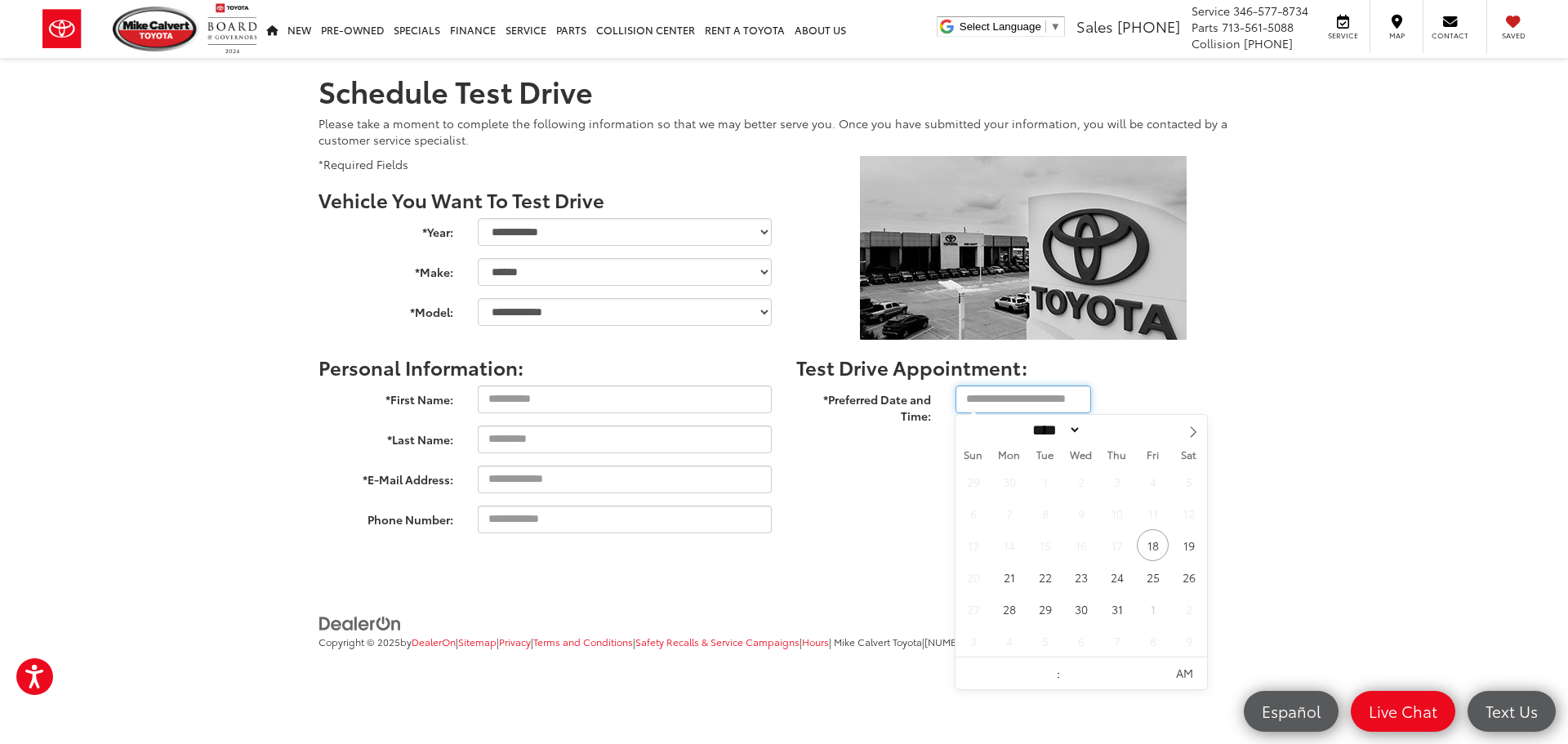 click at bounding box center (1023, 399) 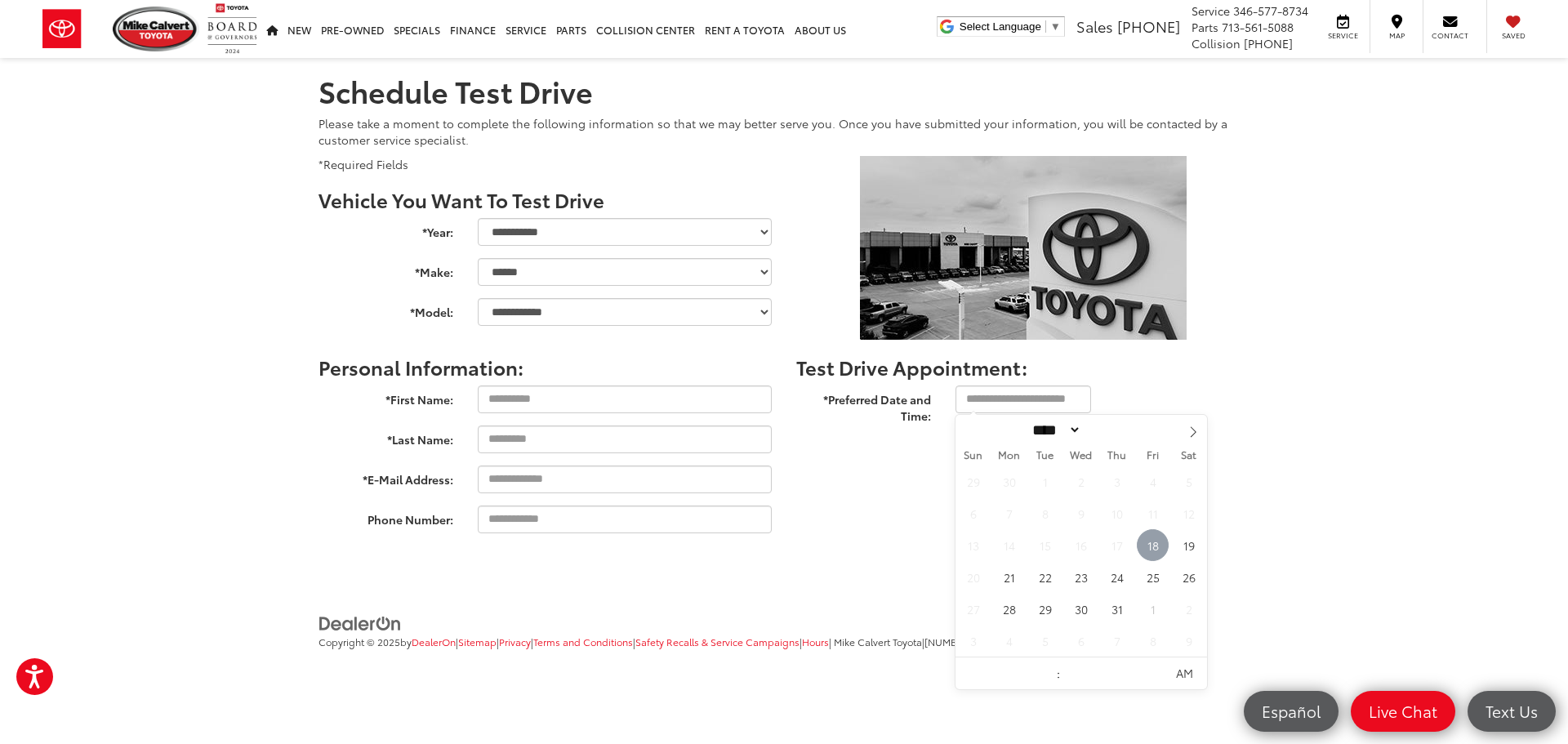 click on "18" at bounding box center [1152, 545] 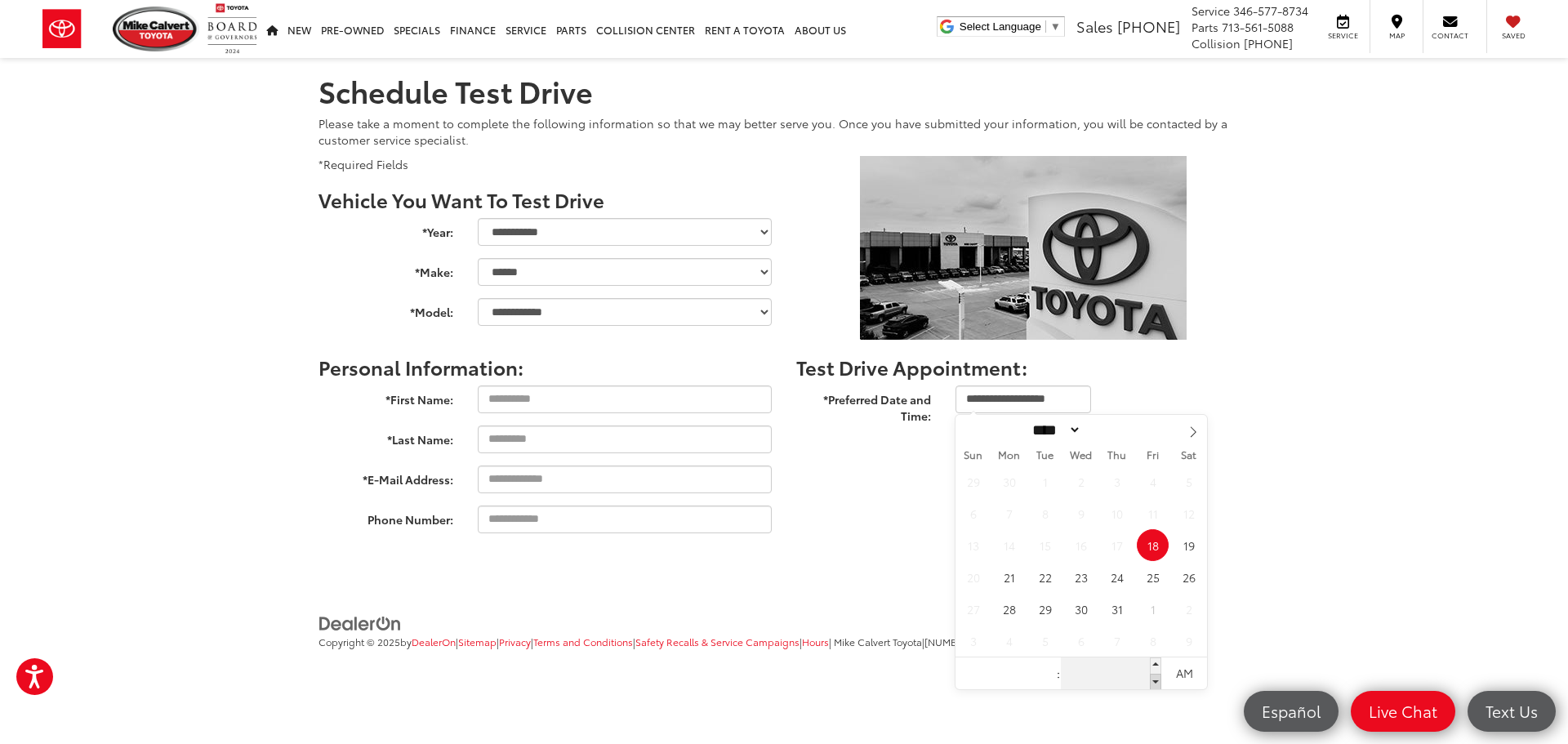 click at bounding box center [1156, 682] 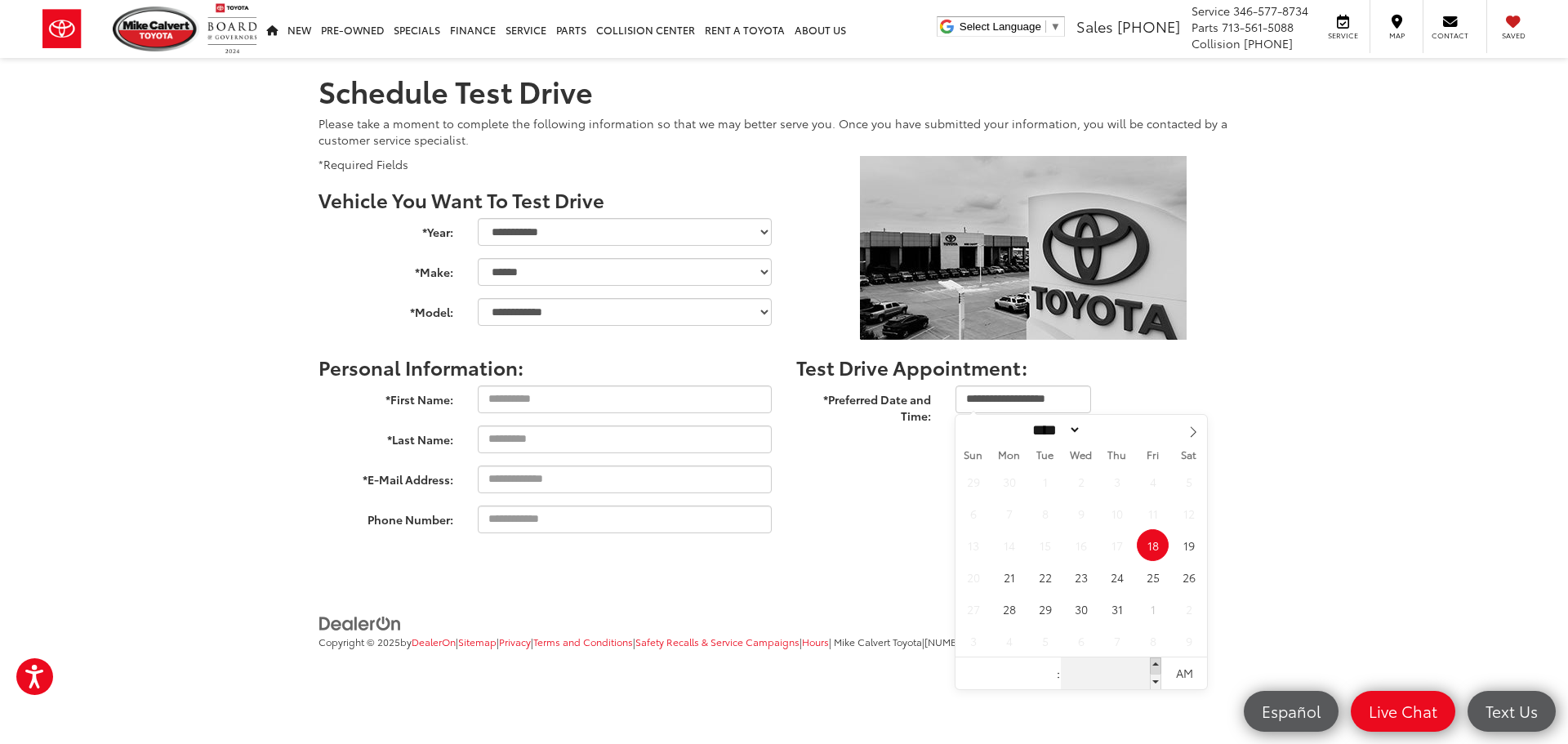 click at bounding box center (1156, 666) 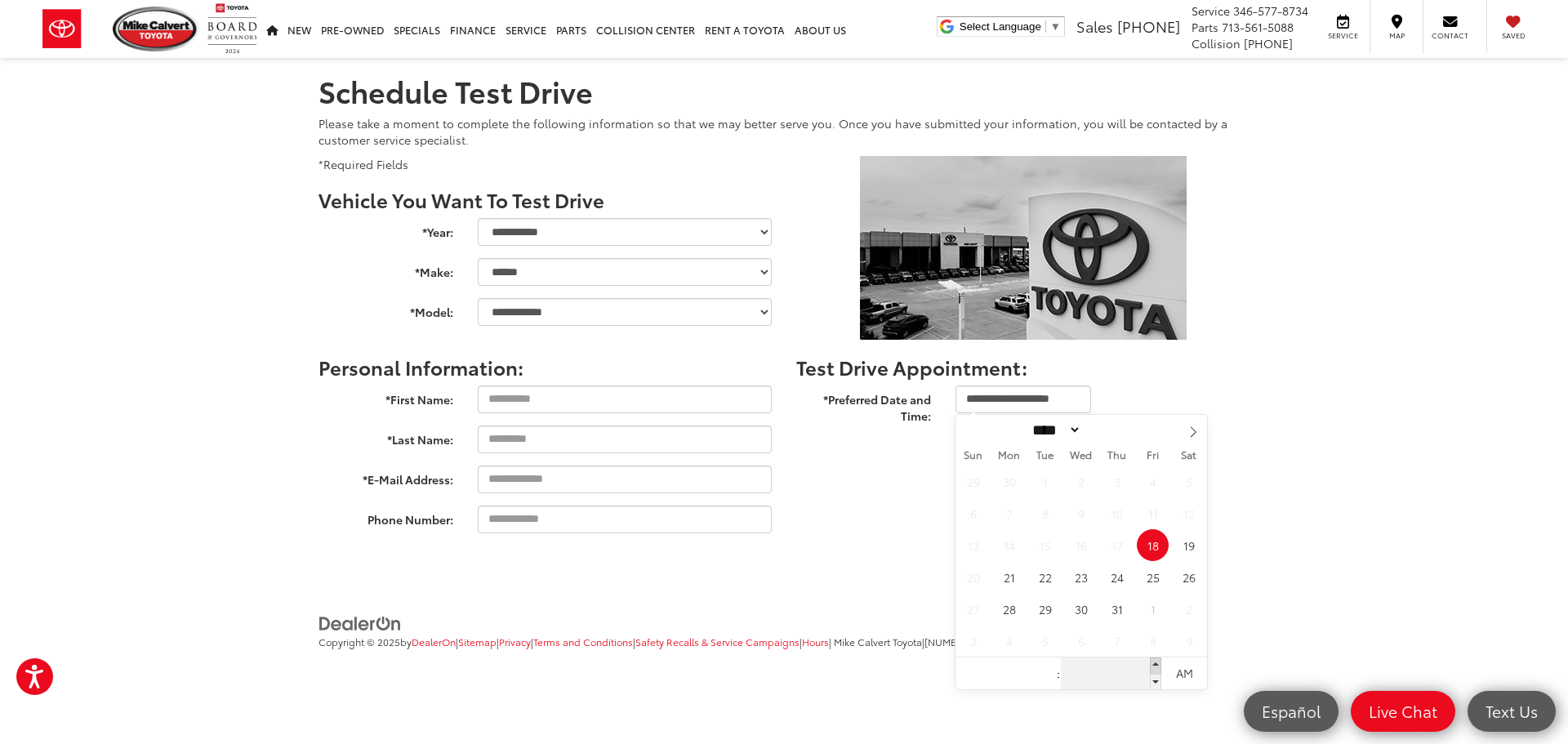 click at bounding box center (1156, 666) 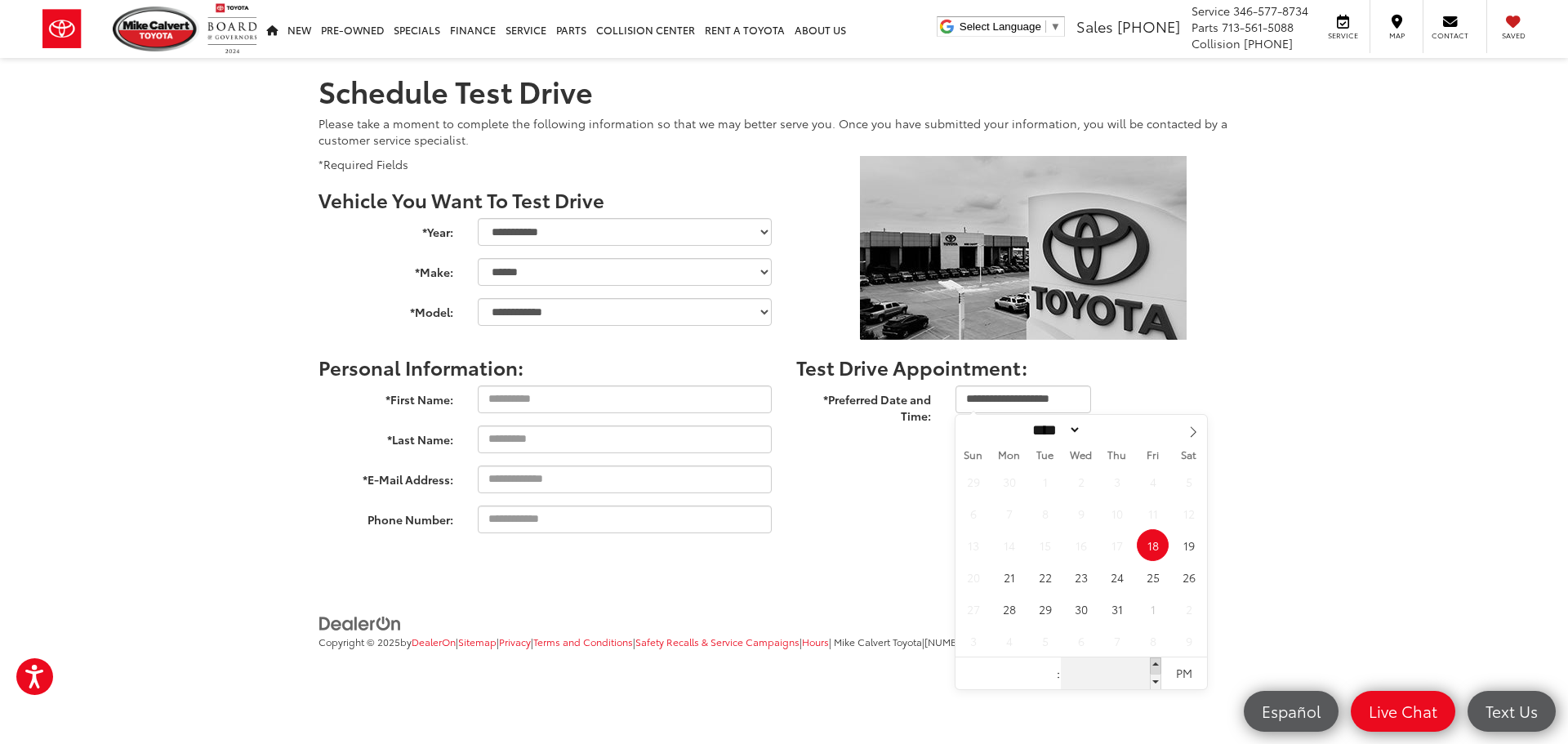 click at bounding box center (1156, 666) 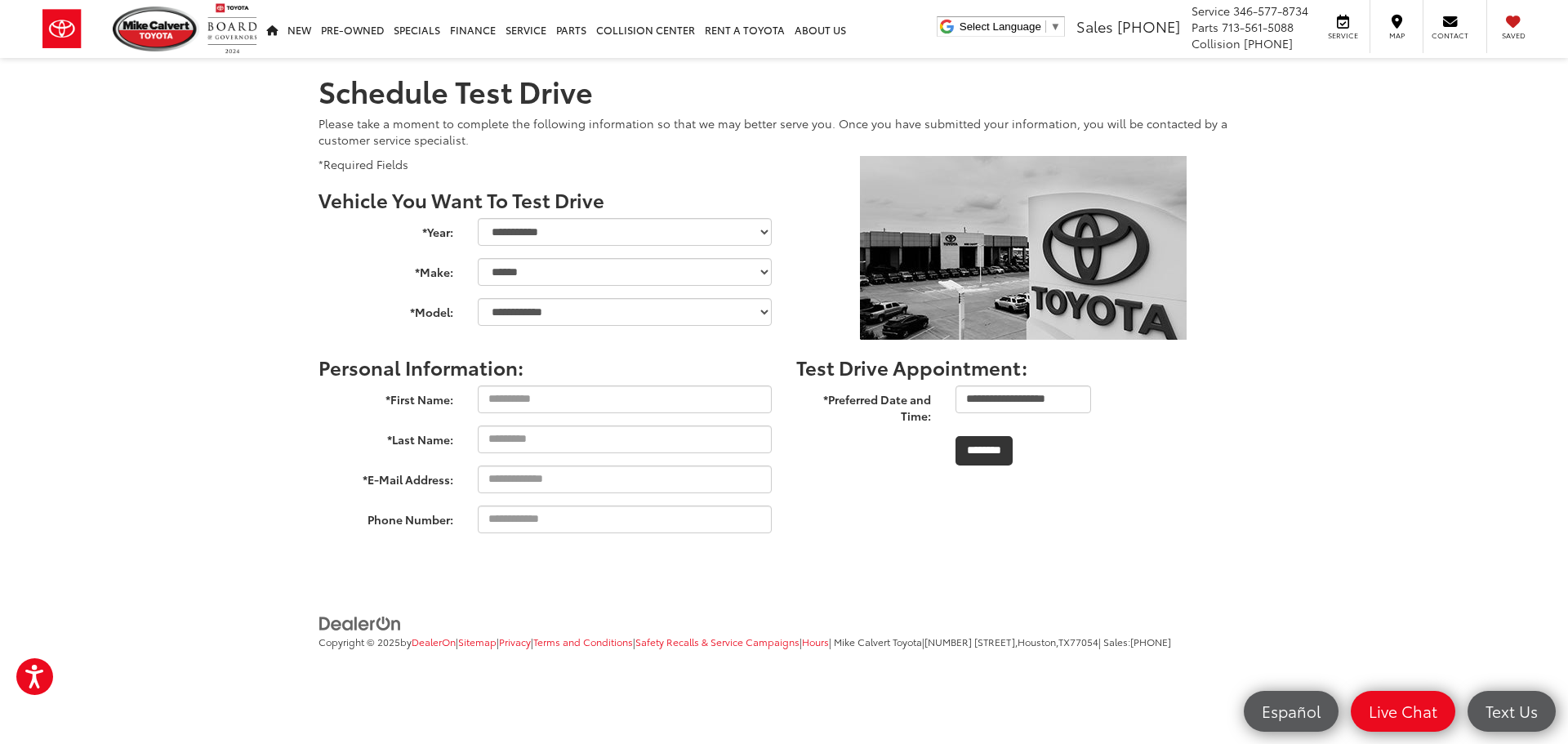 click on "**********" at bounding box center [784, 301] 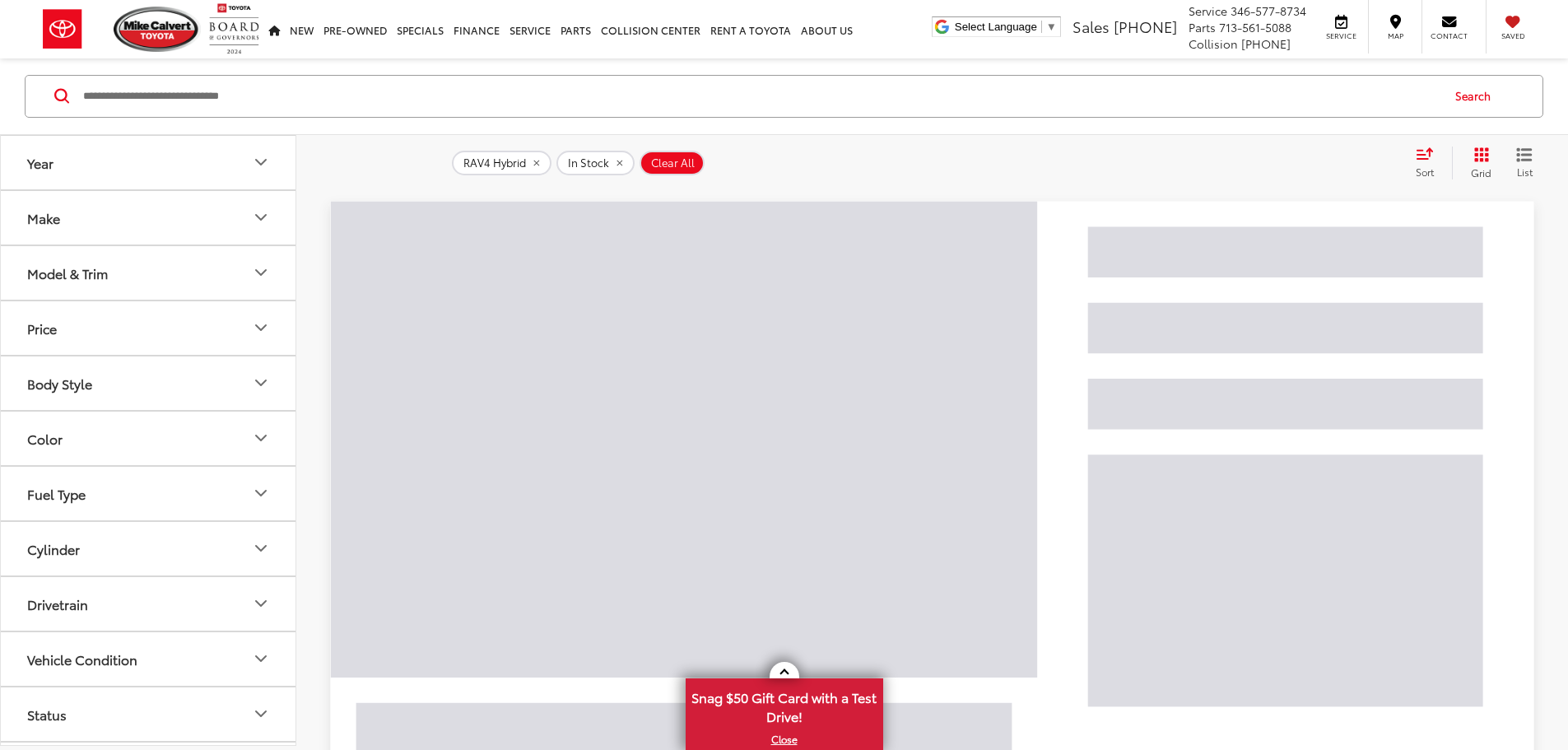 scroll, scrollTop: 263, scrollLeft: 0, axis: vertical 